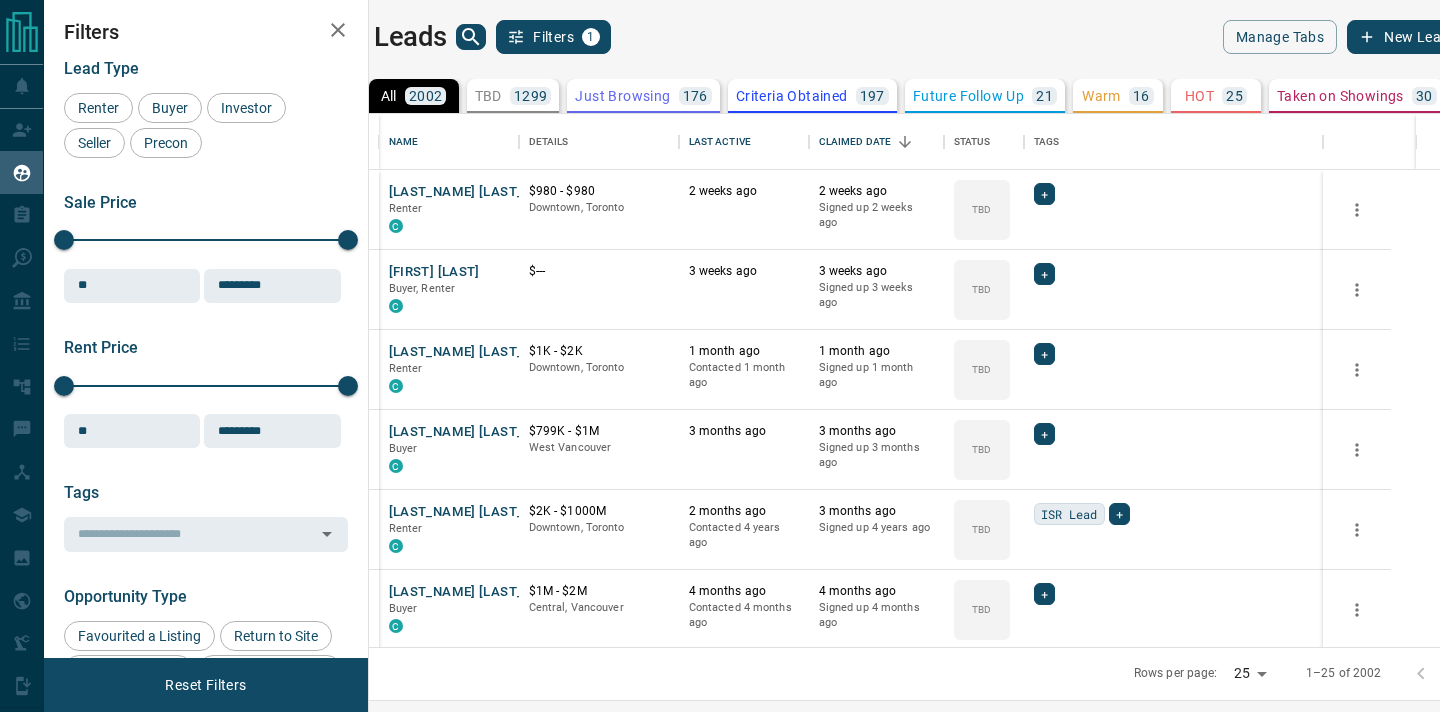 scroll, scrollTop: 0, scrollLeft: 0, axis: both 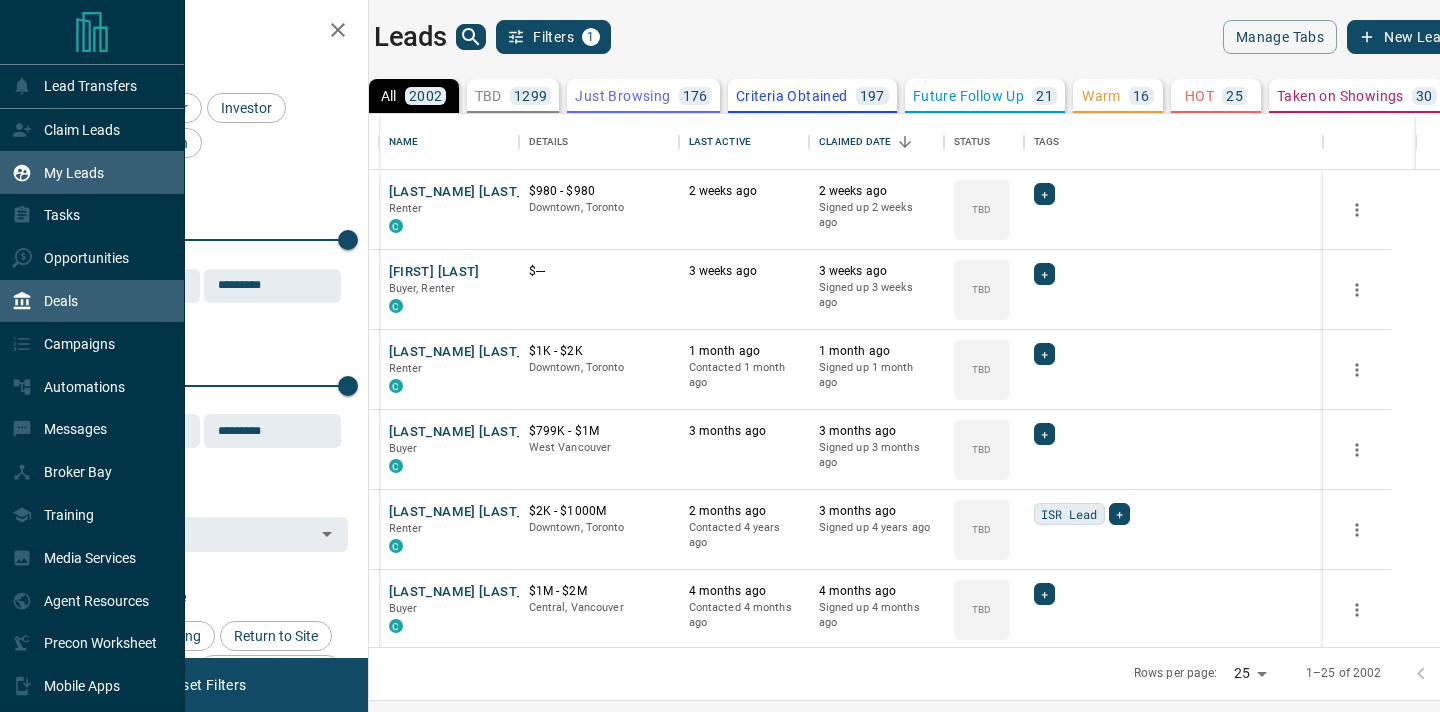 click on "Deals" at bounding box center (45, 301) 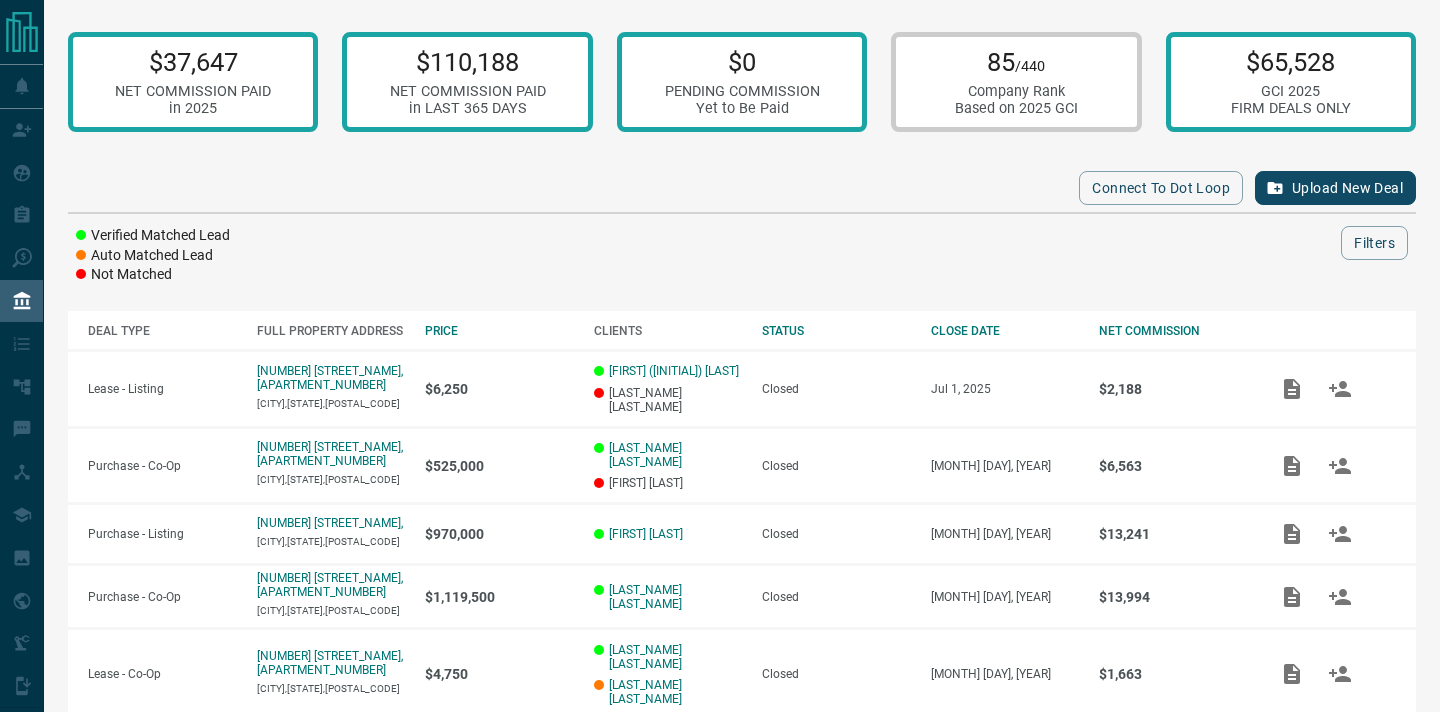 click on "Upload New Deal" at bounding box center (1335, 188) 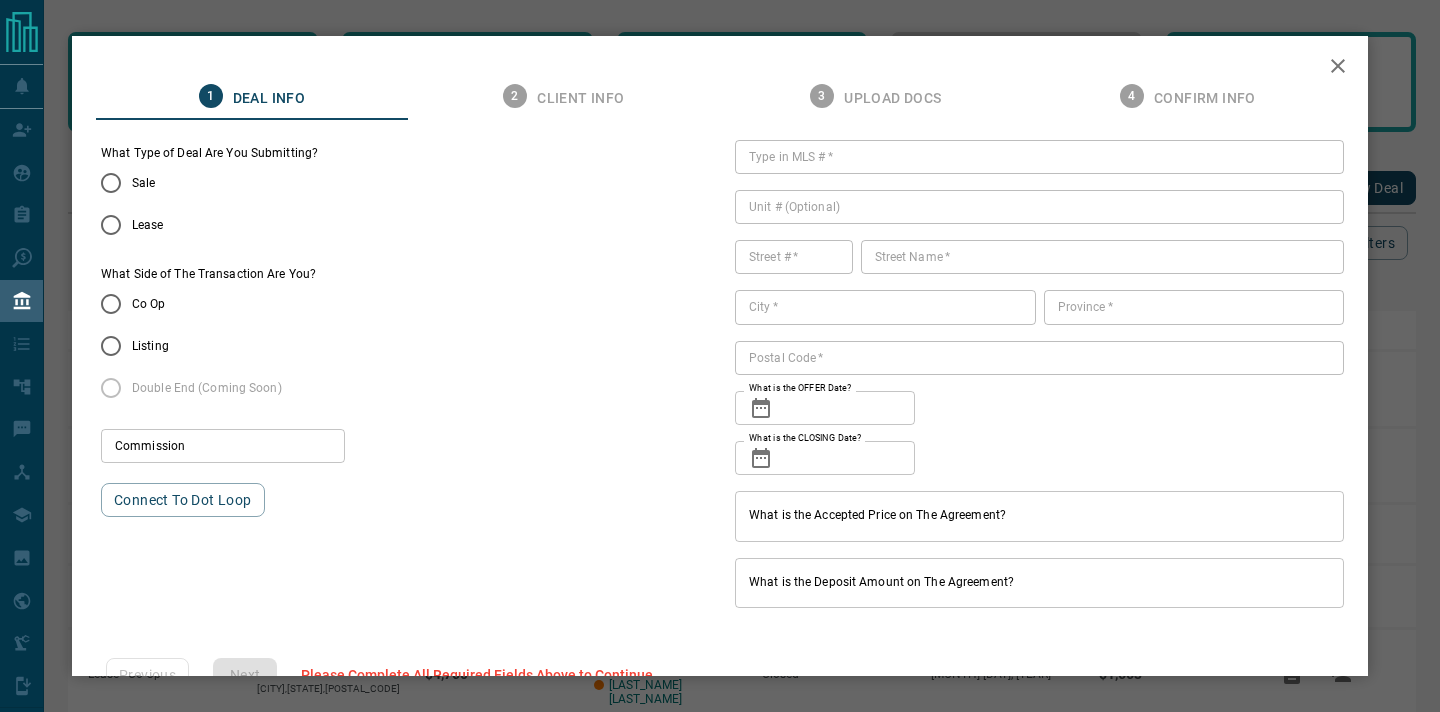type on "****" 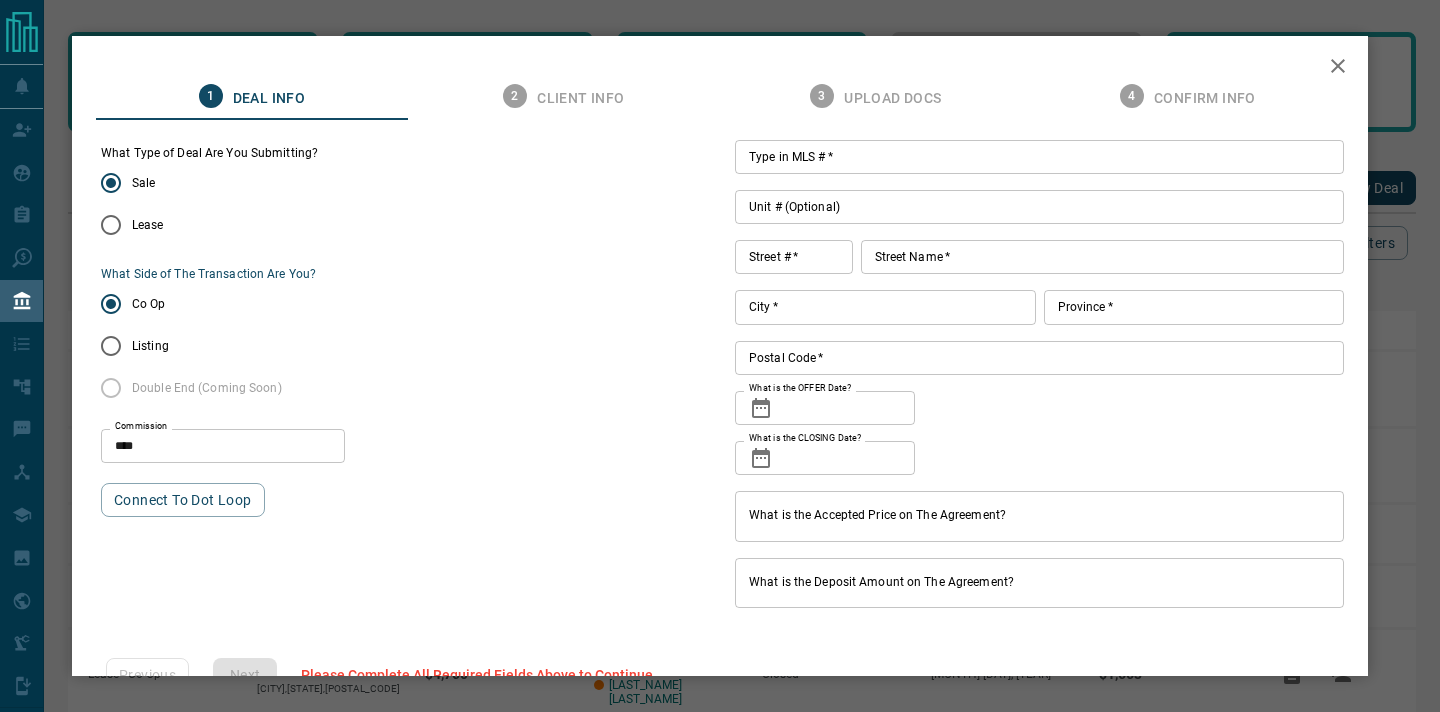 click on "Type in MLS #   *" at bounding box center [1039, 157] 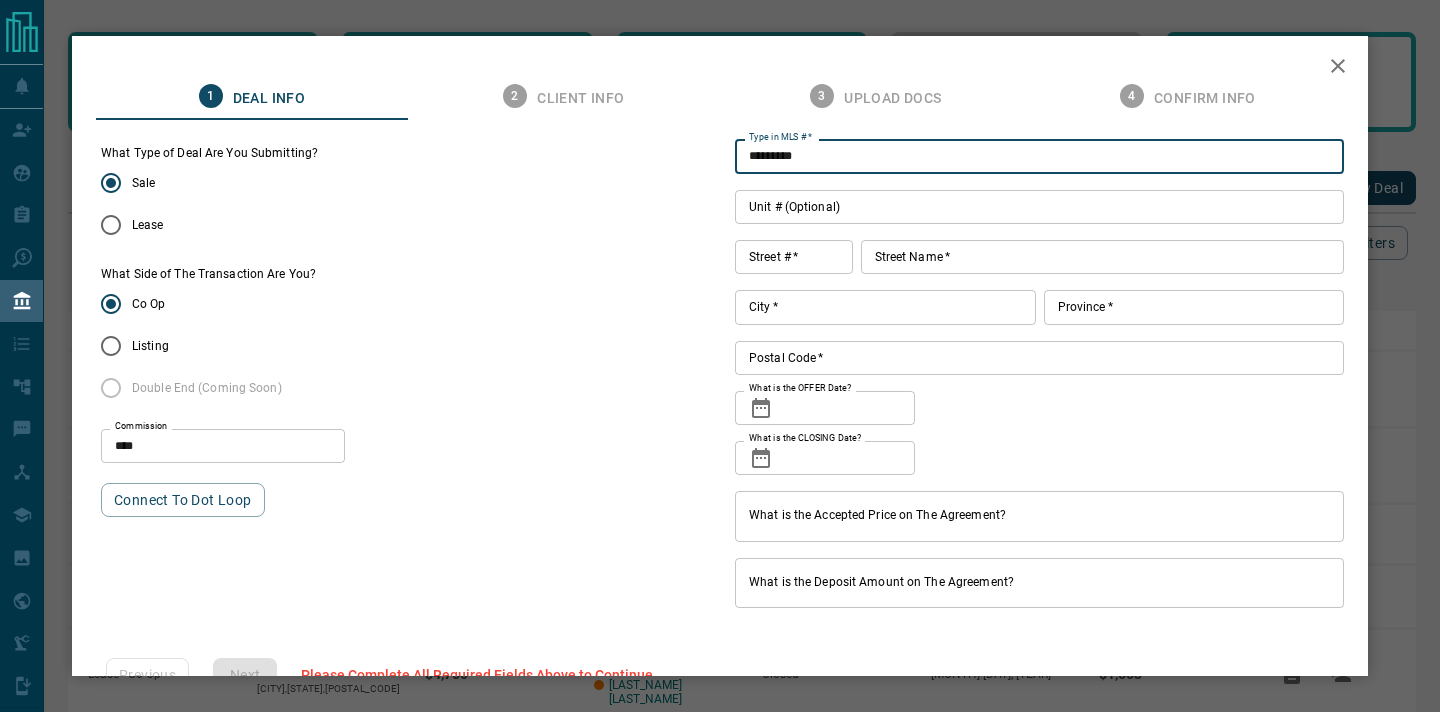 type on "*********" 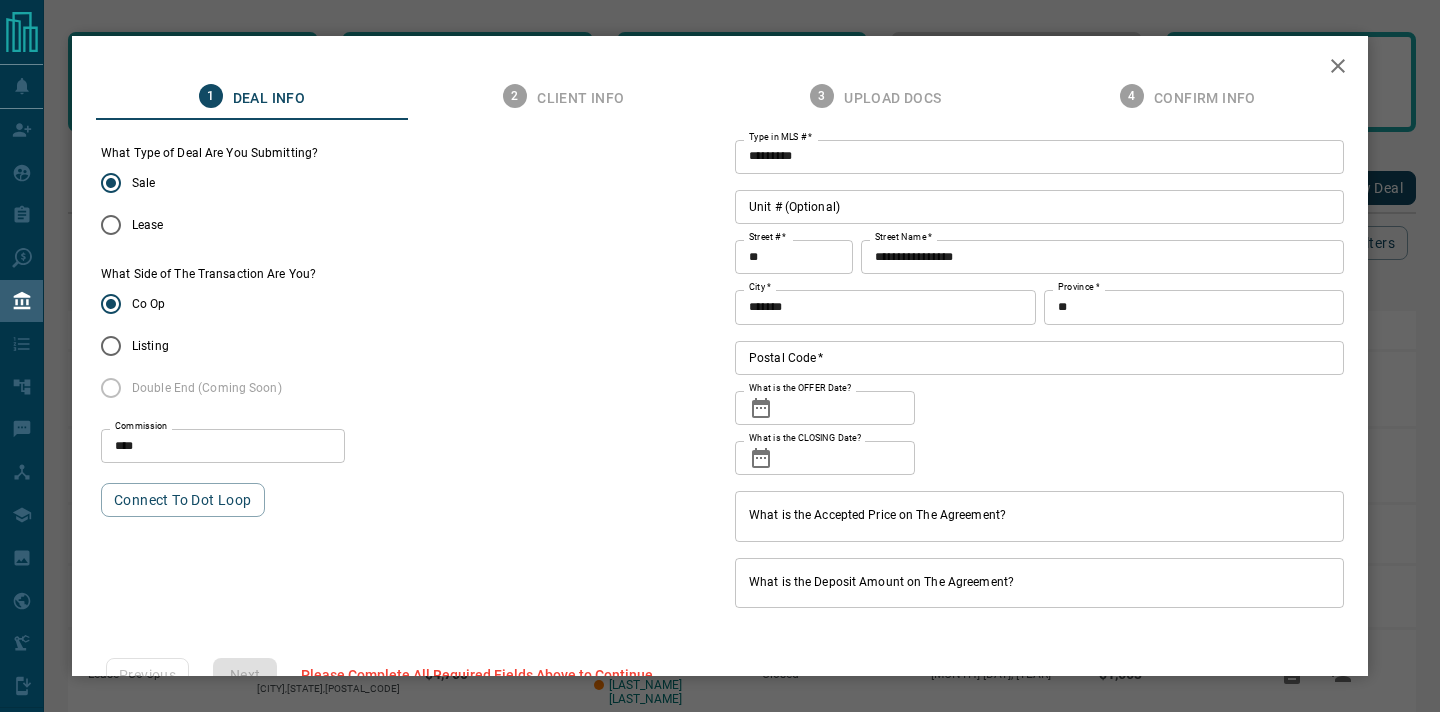click on "Unit # (Optional)" at bounding box center [1039, 207] 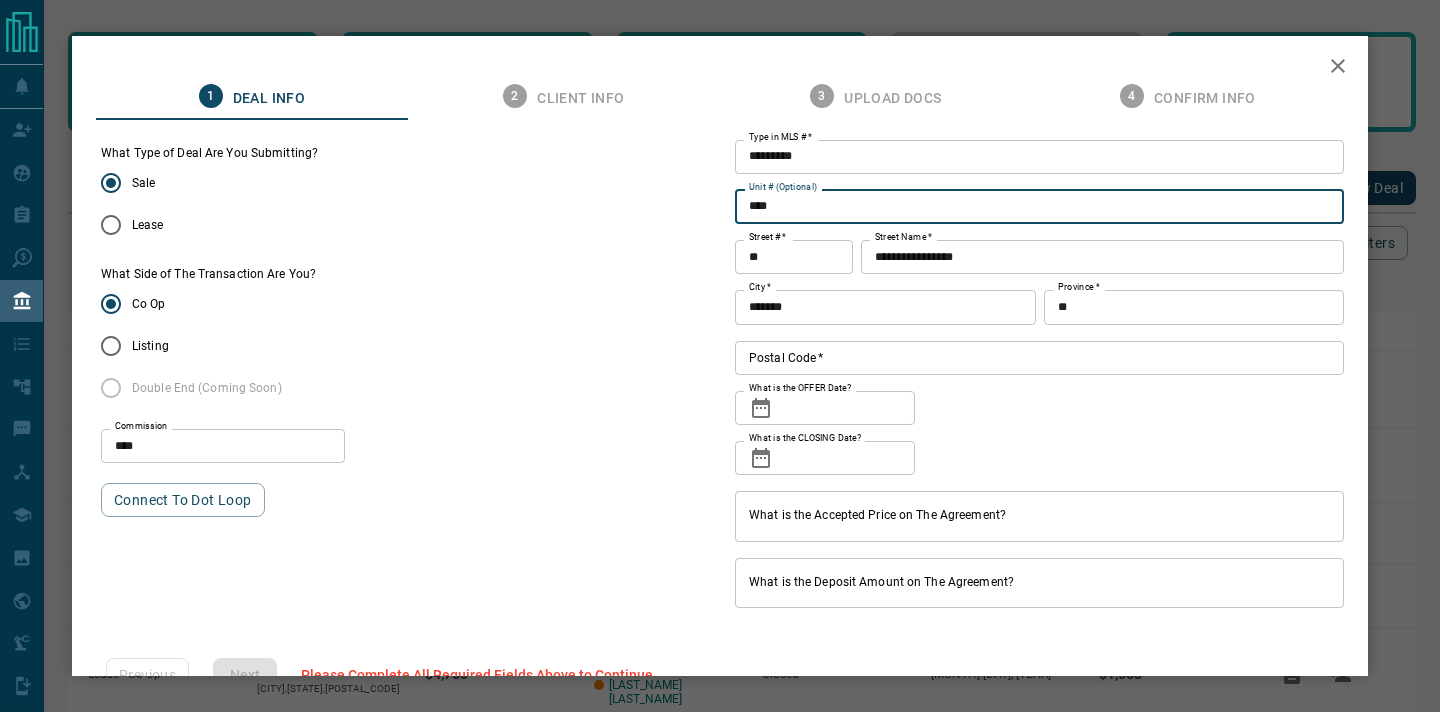 type on "****" 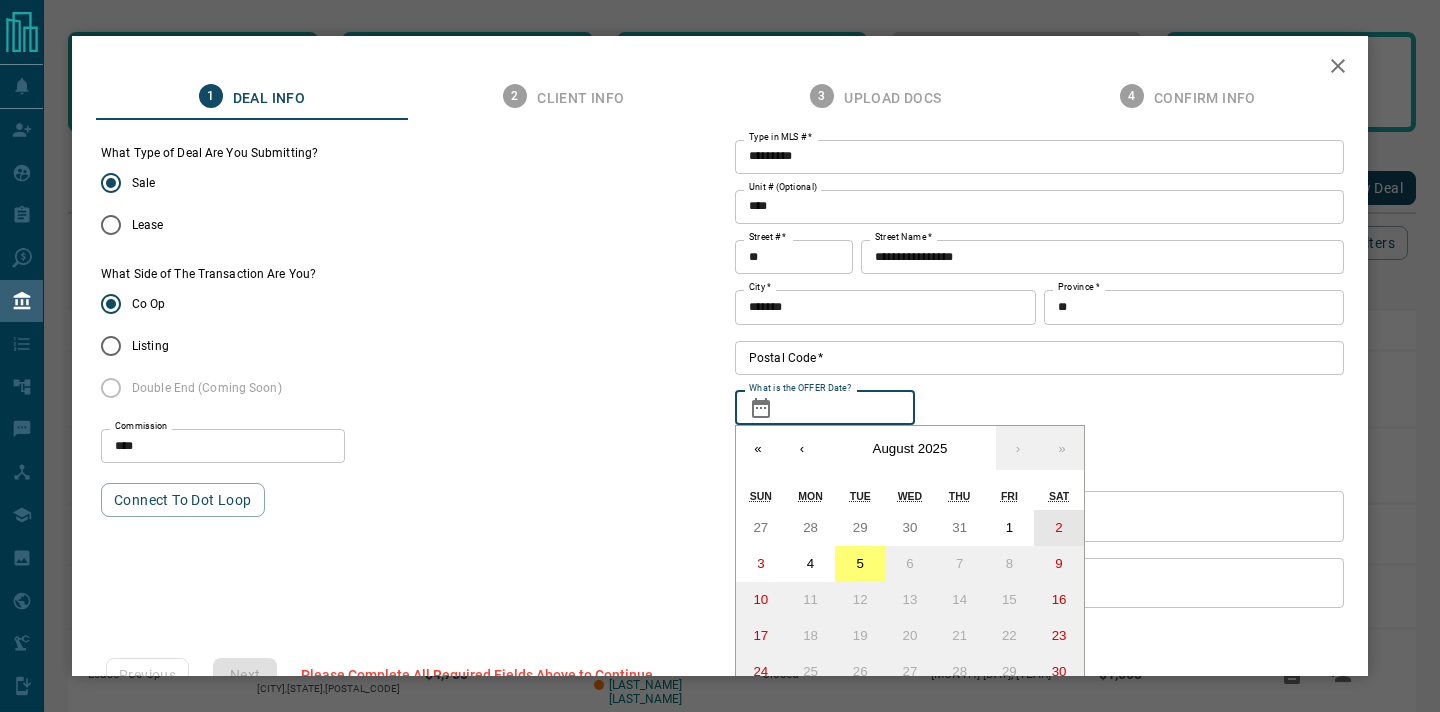 click on "2" at bounding box center [1058, 527] 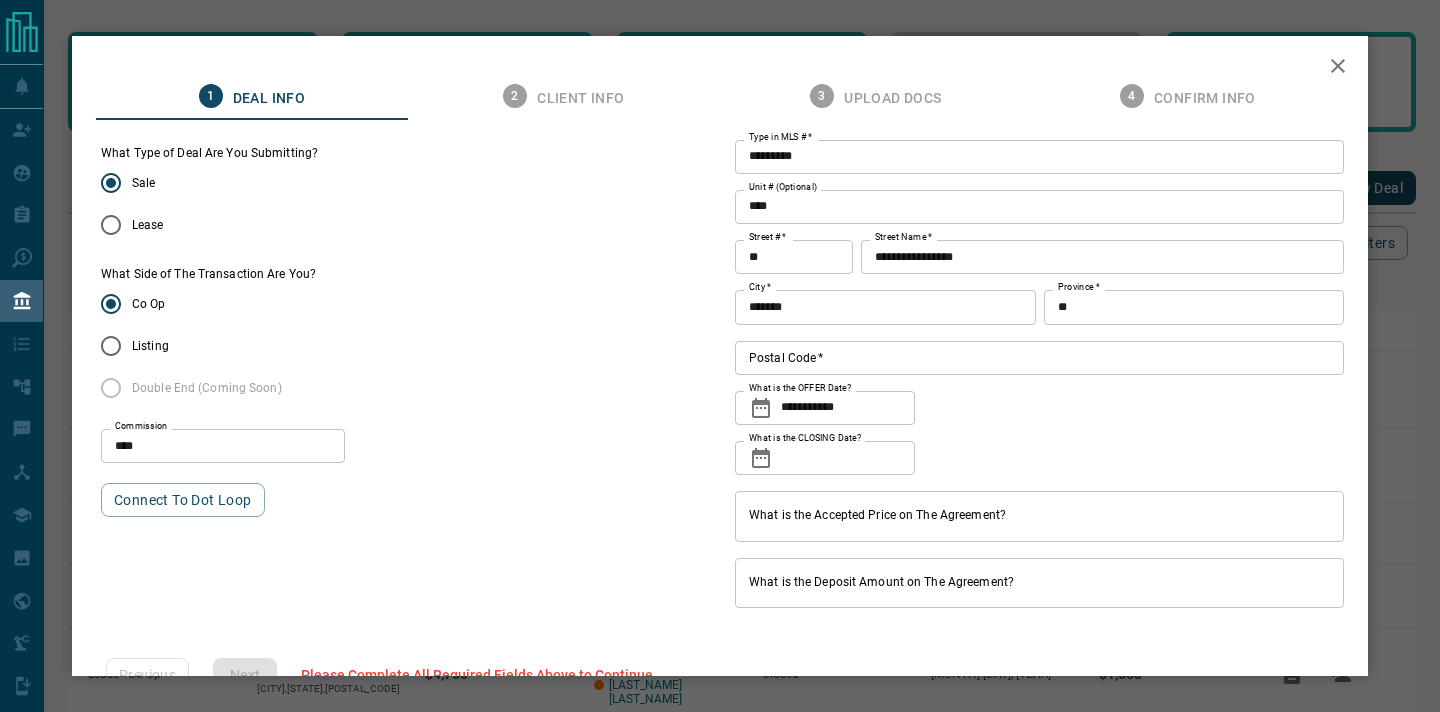 click on "What is the CLOSING Date?" at bounding box center (848, 458) 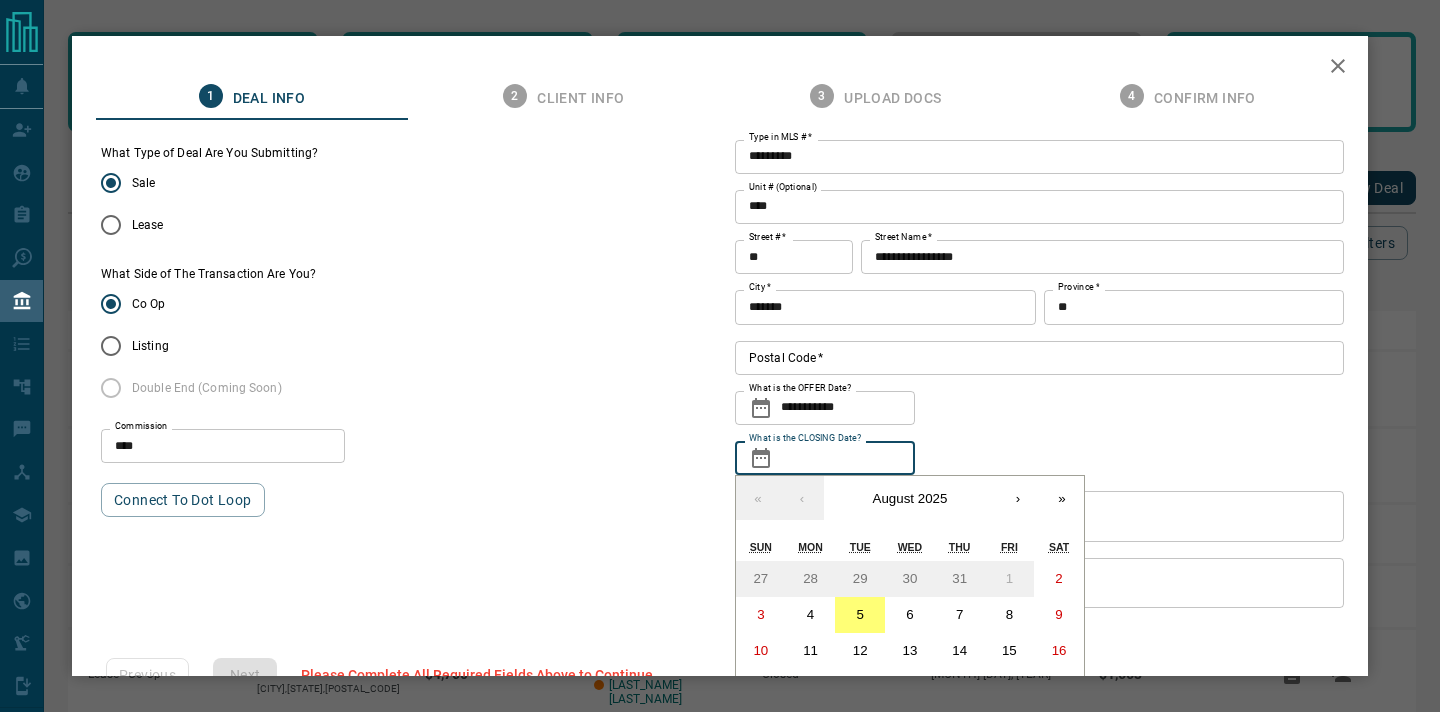 scroll, scrollTop: 91, scrollLeft: 0, axis: vertical 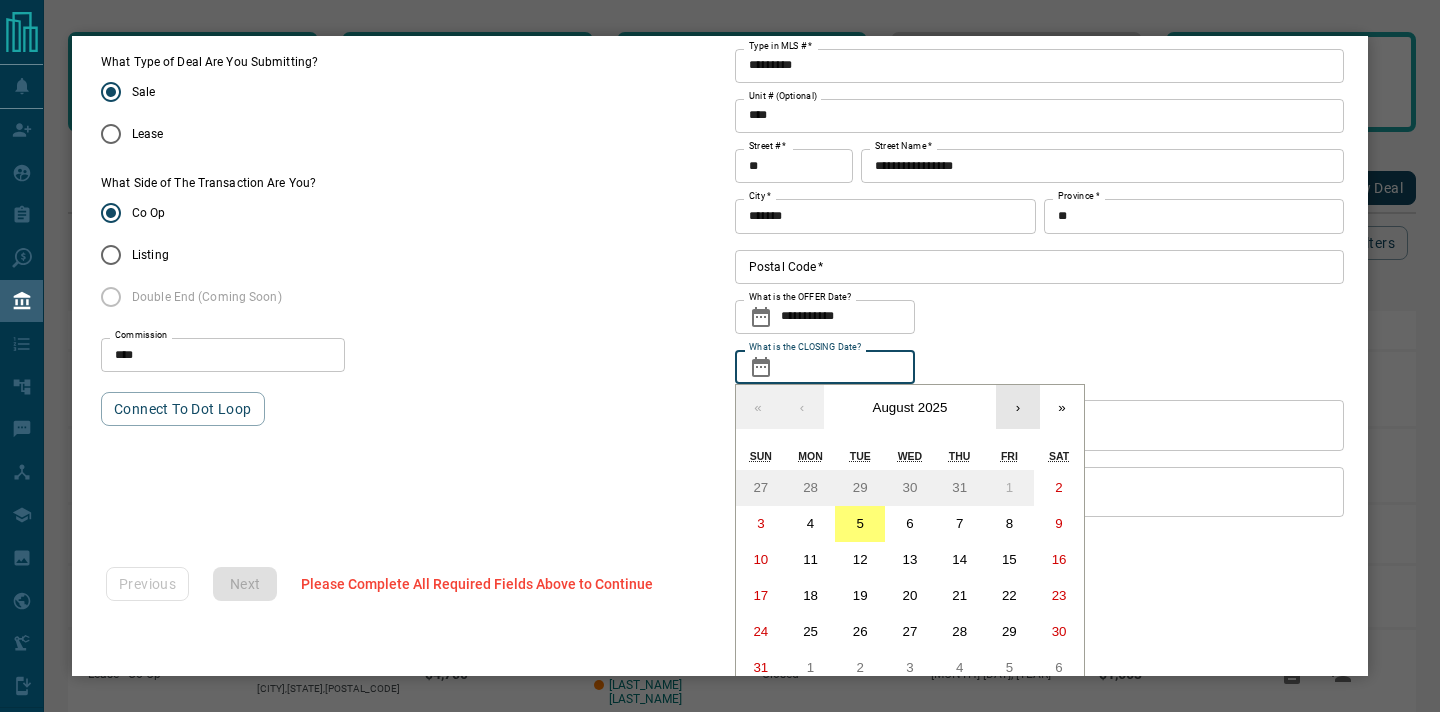click on "›" at bounding box center (1018, 407) 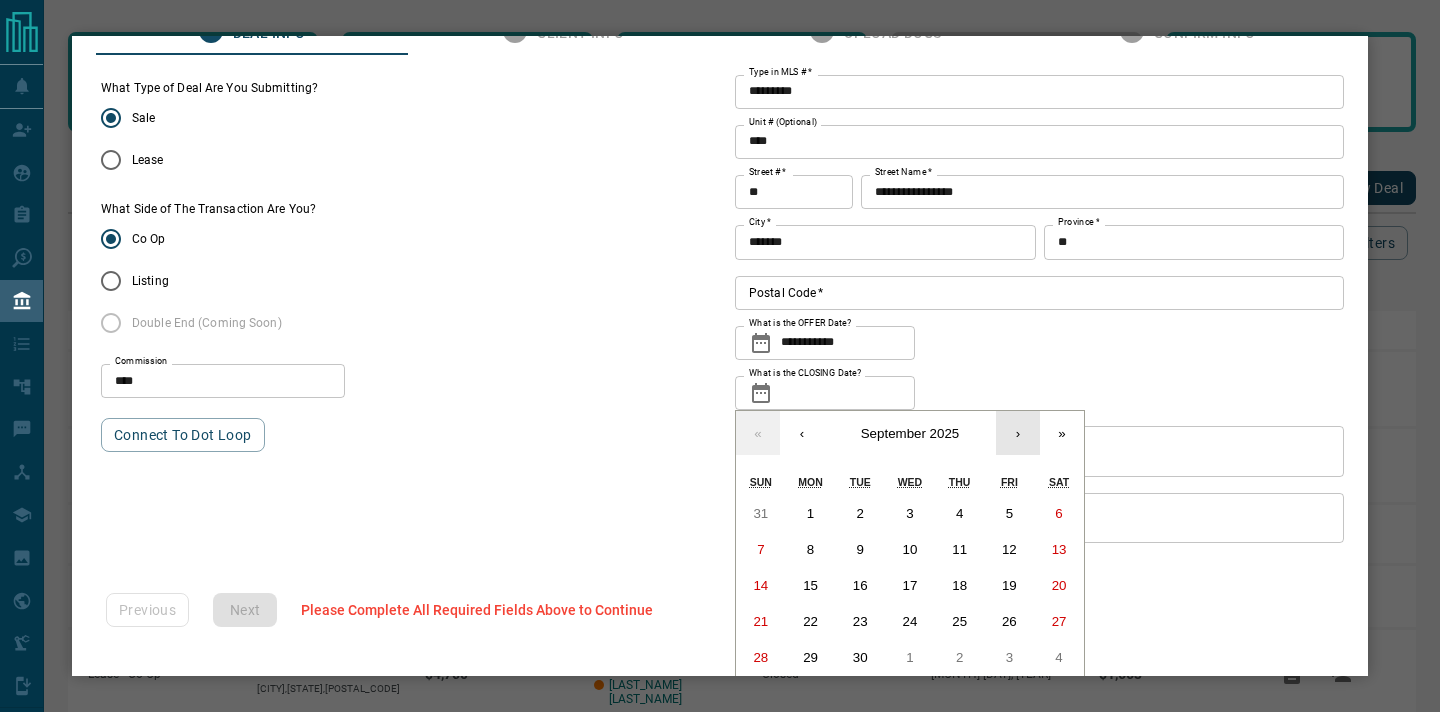 scroll, scrollTop: 65, scrollLeft: 0, axis: vertical 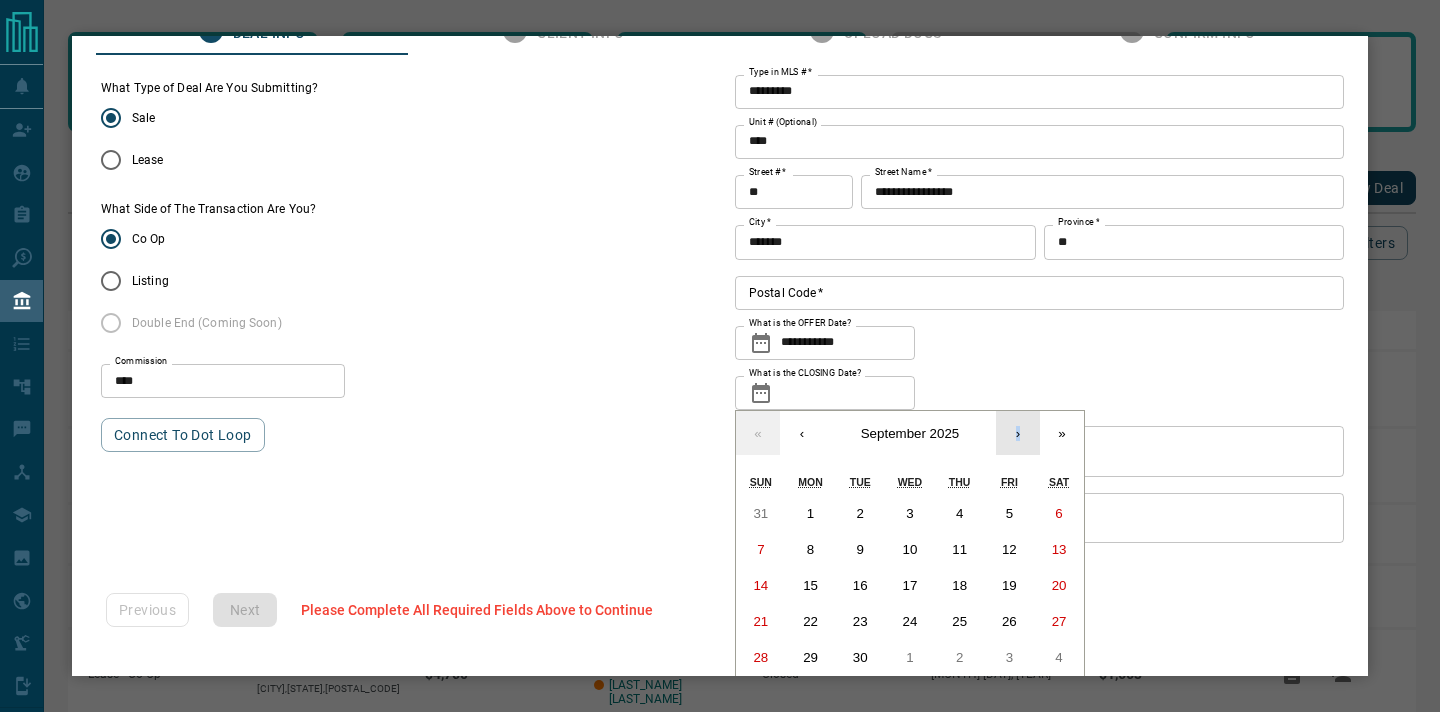 click on "« ‹ [MONTH] [YEAR] › » Sun Mon Tue Wed Thu Fri Sat 31 1 2 3 4 5 6 7 8 9 10 11 12 13 14 15 16 17 18 19 20 21 22 23 24 25 26 27 28 29 30 1 2 3 4" at bounding box center (910, 543) 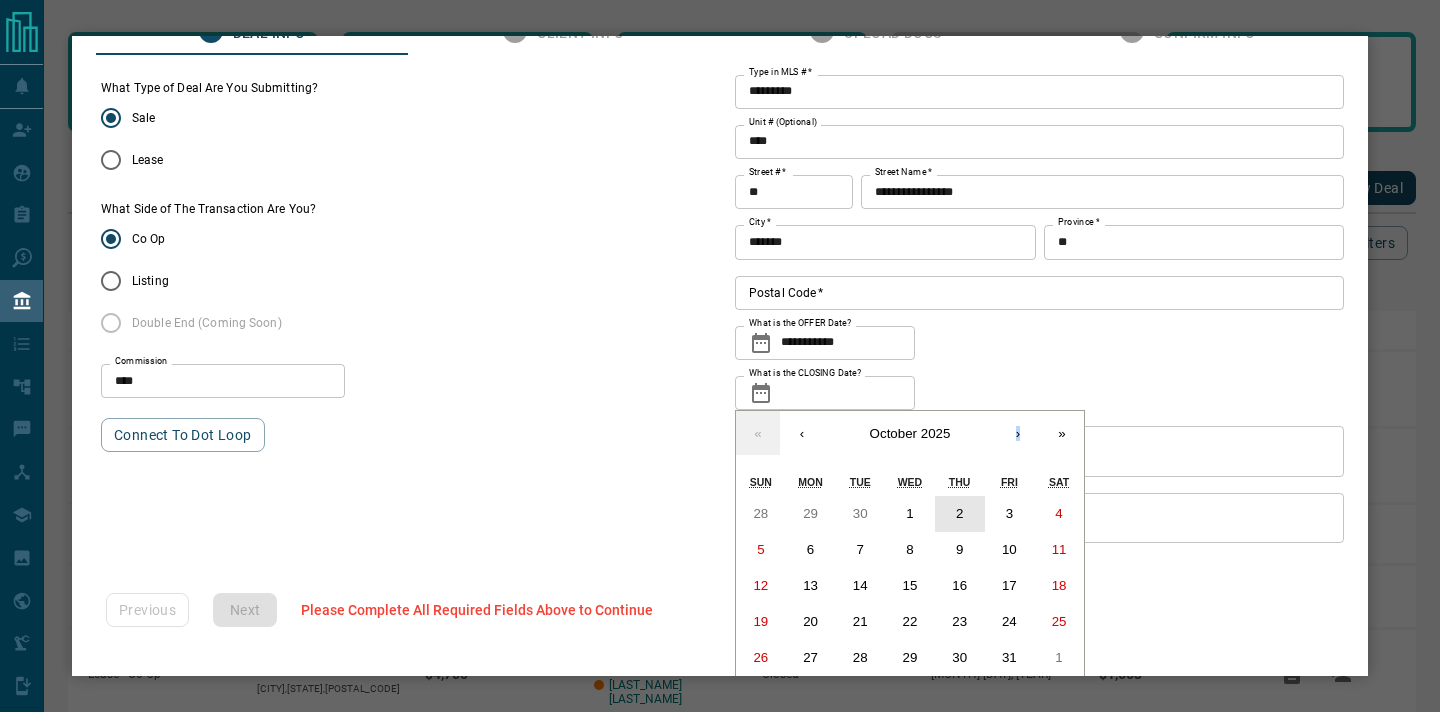 click on "2" at bounding box center (960, 514) 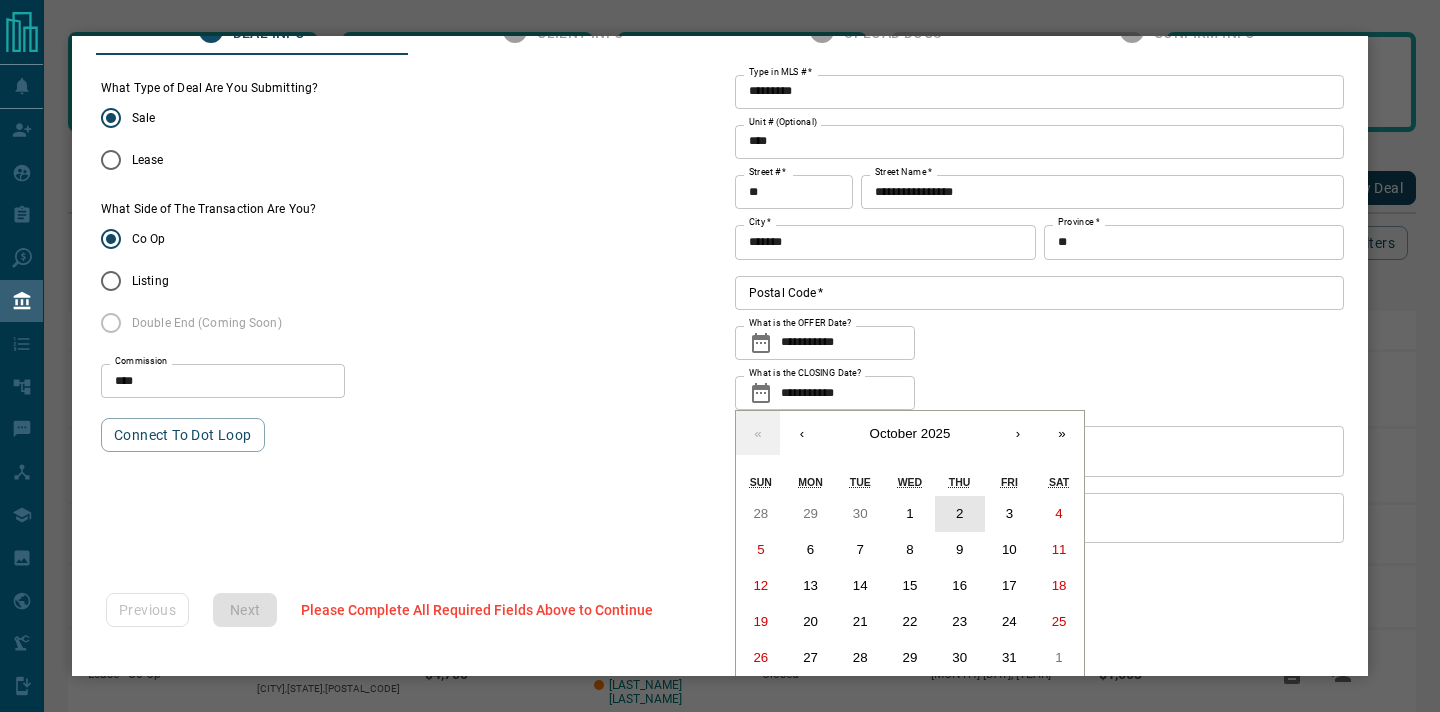 scroll, scrollTop: 51, scrollLeft: 0, axis: vertical 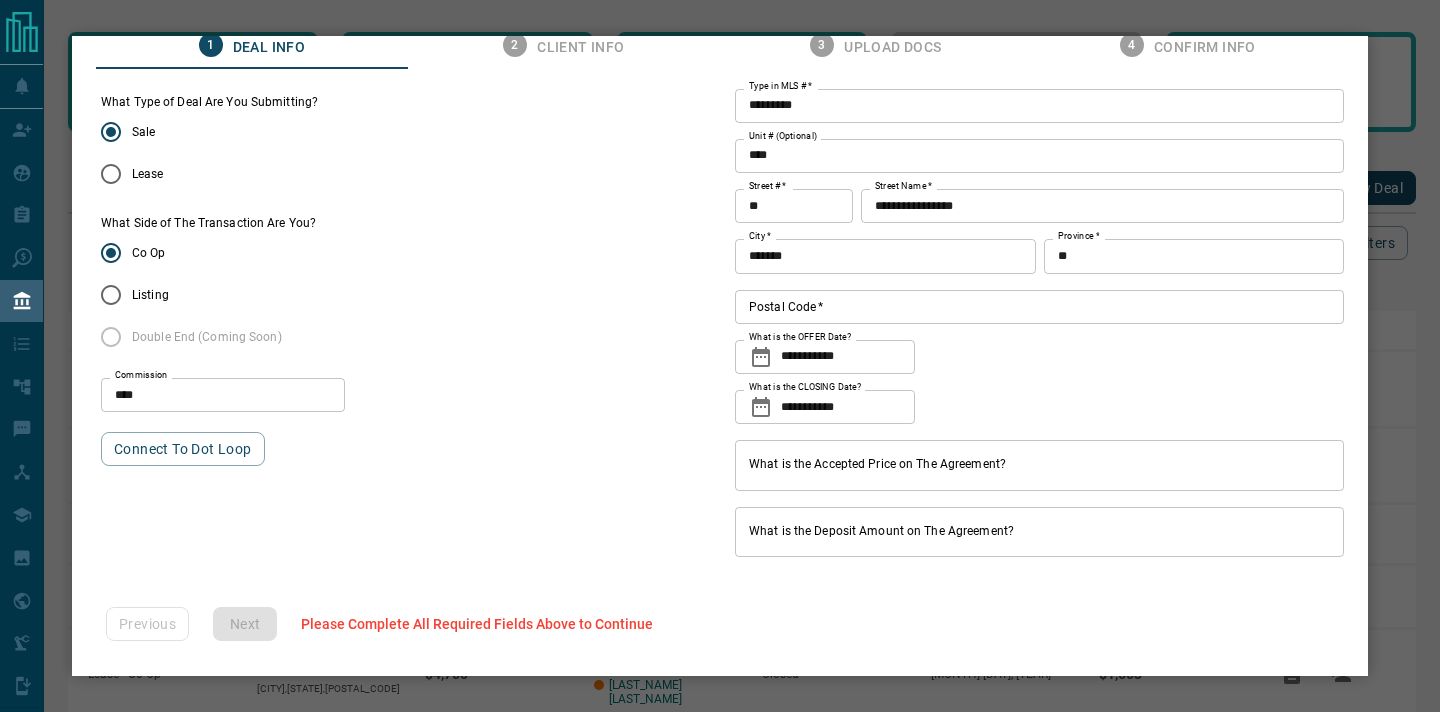 click on "What is the Accepted Price on The Agreement?" at bounding box center [1039, 465] 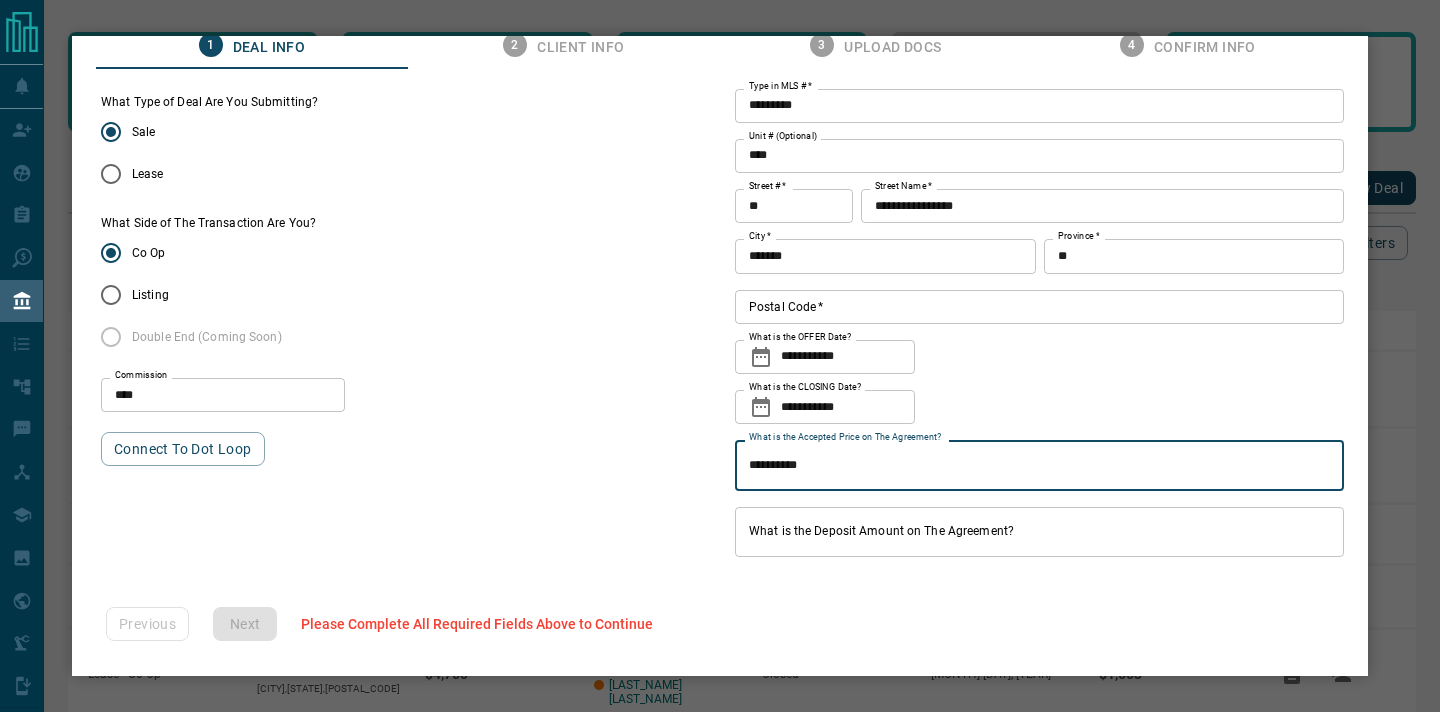 type on "**********" 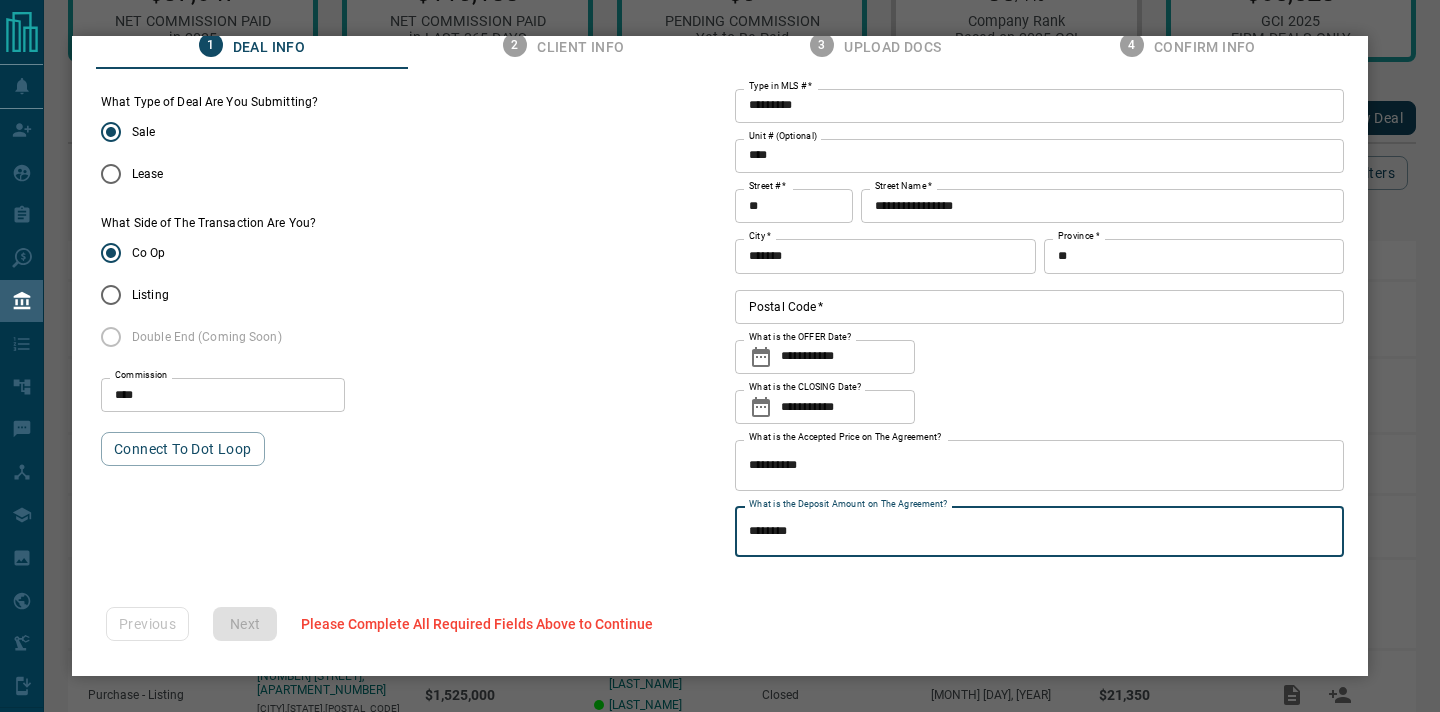 scroll, scrollTop: 75, scrollLeft: 0, axis: vertical 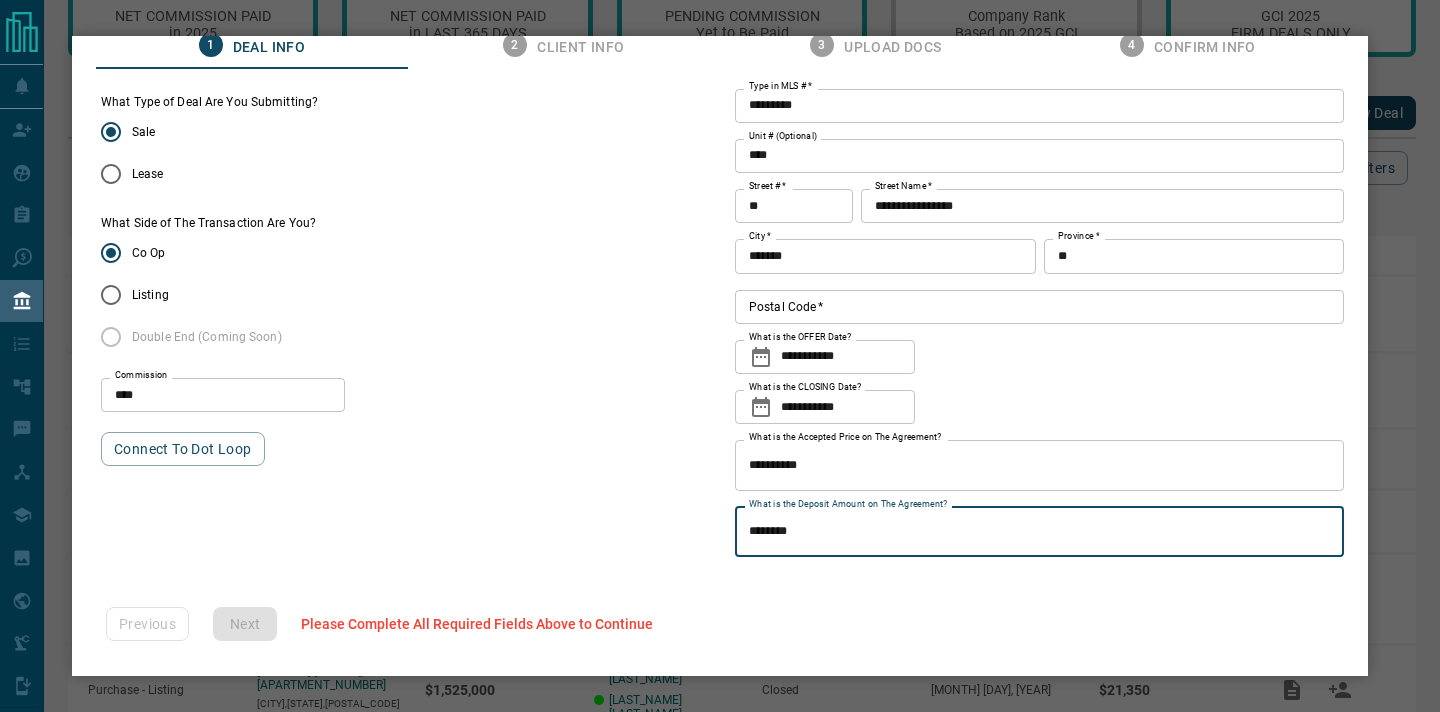 type on "********" 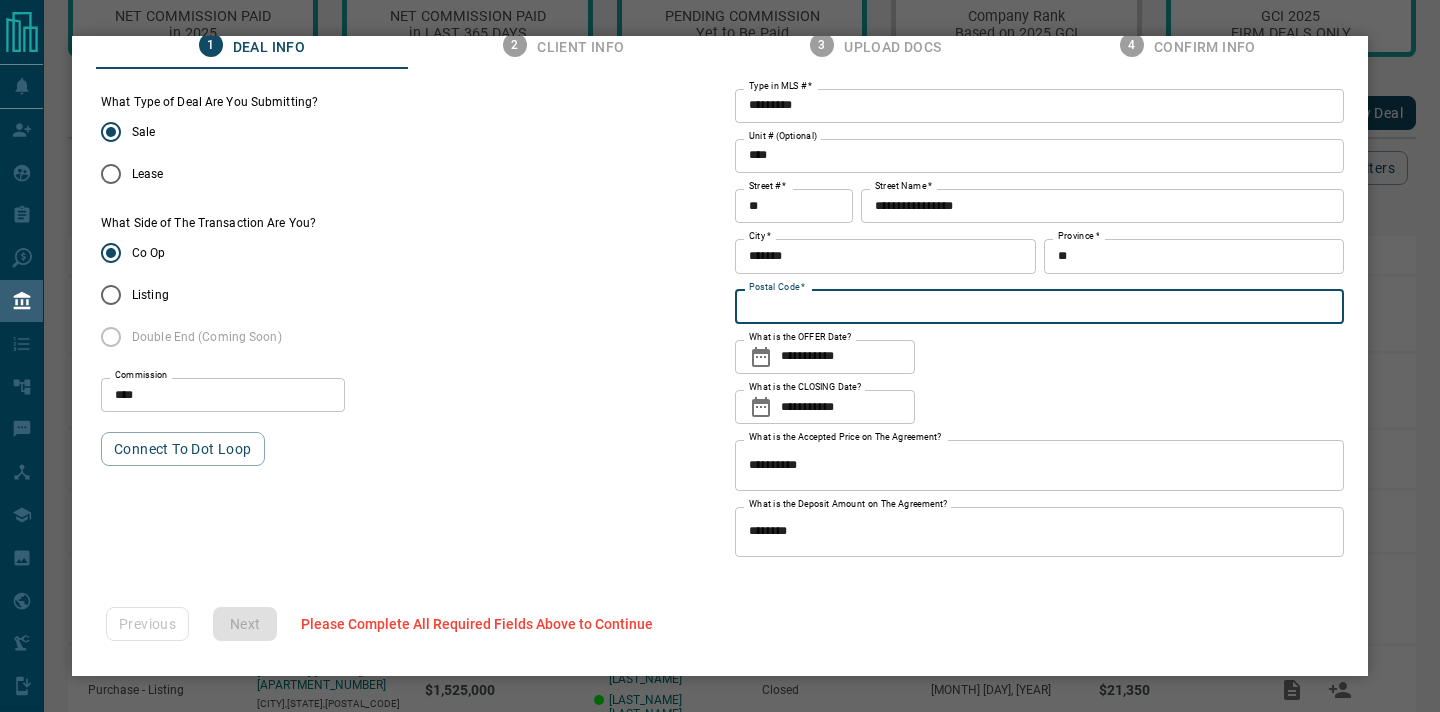 paste on "*******" 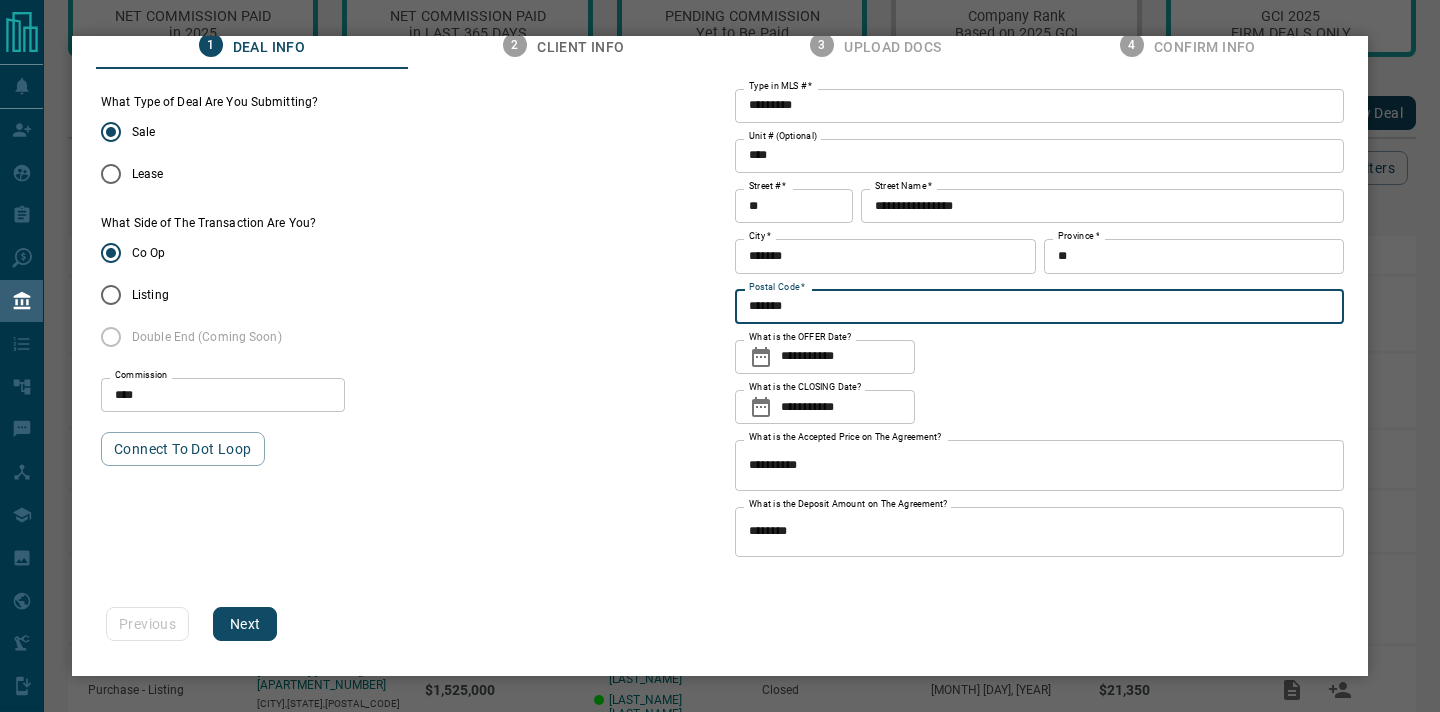 type on "*******" 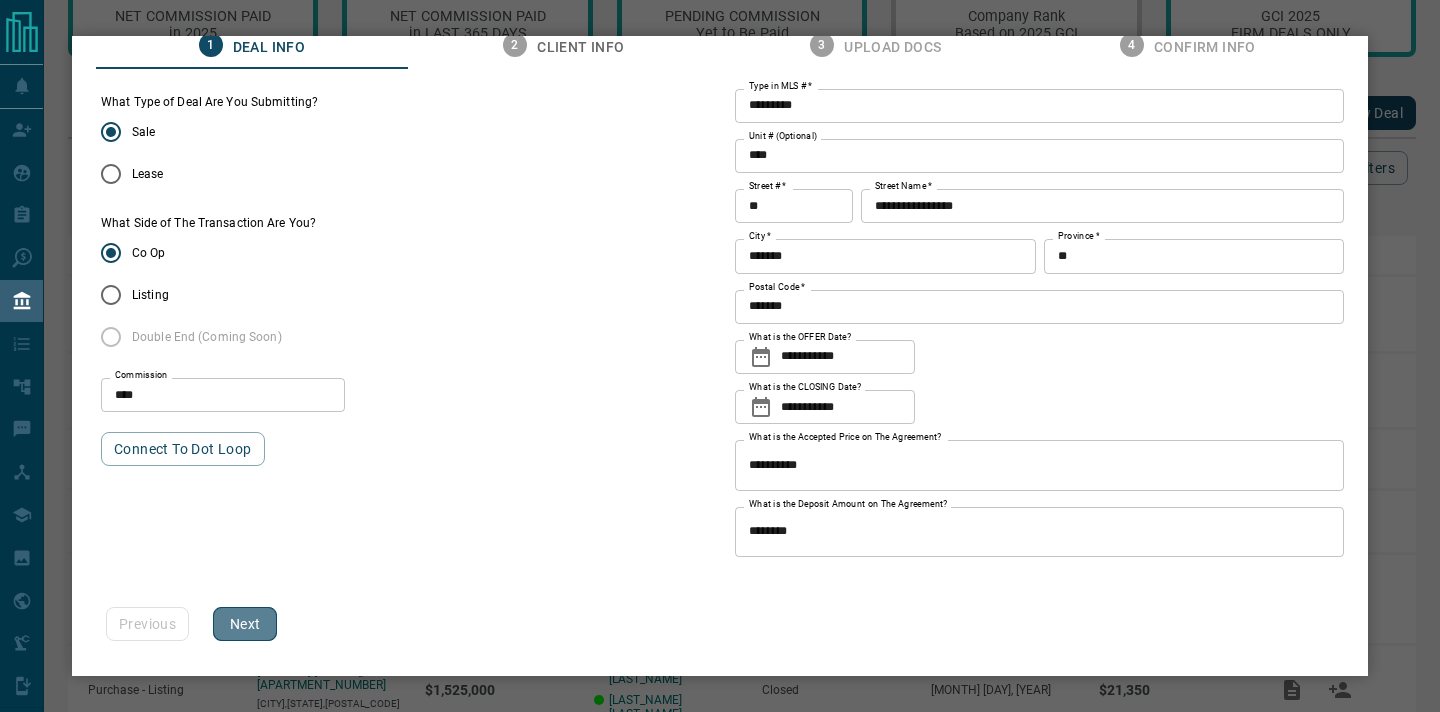 click on "Next" at bounding box center [245, 624] 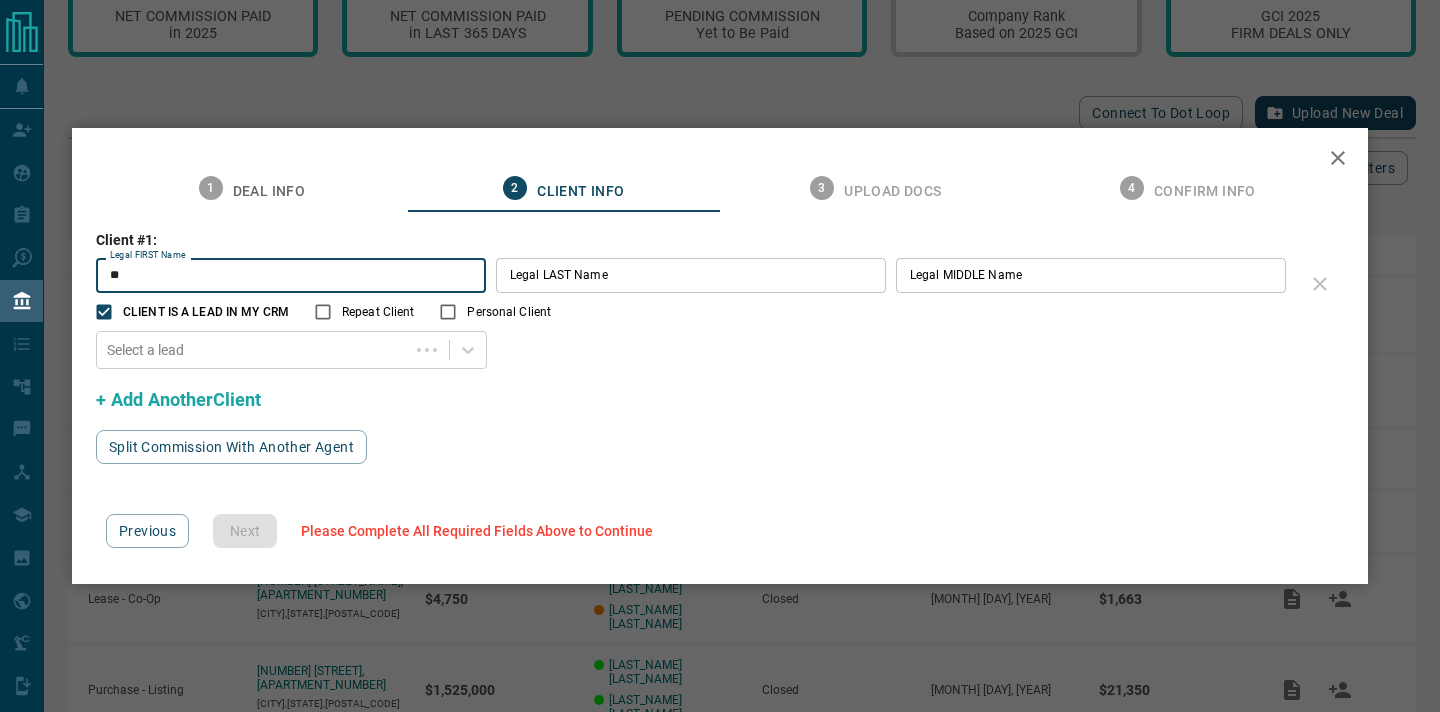type on "*" 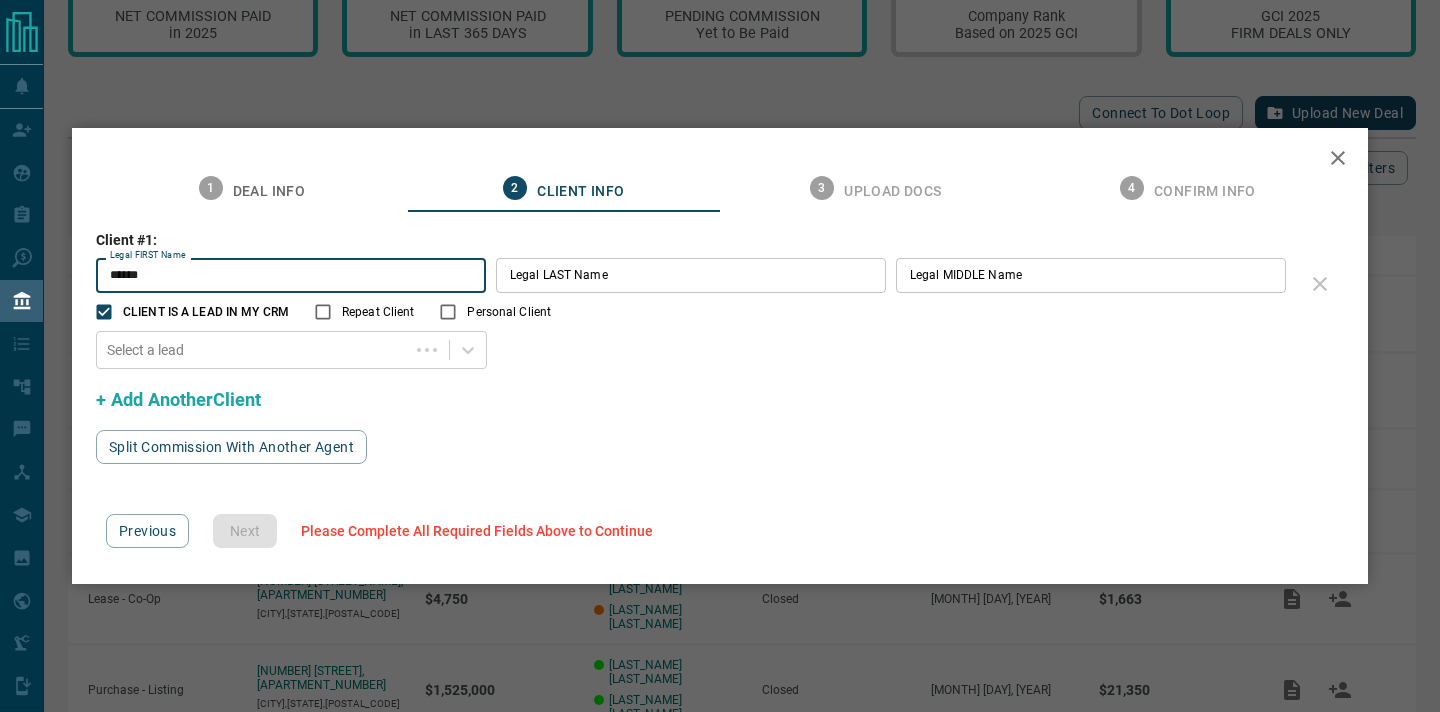 type on "******" 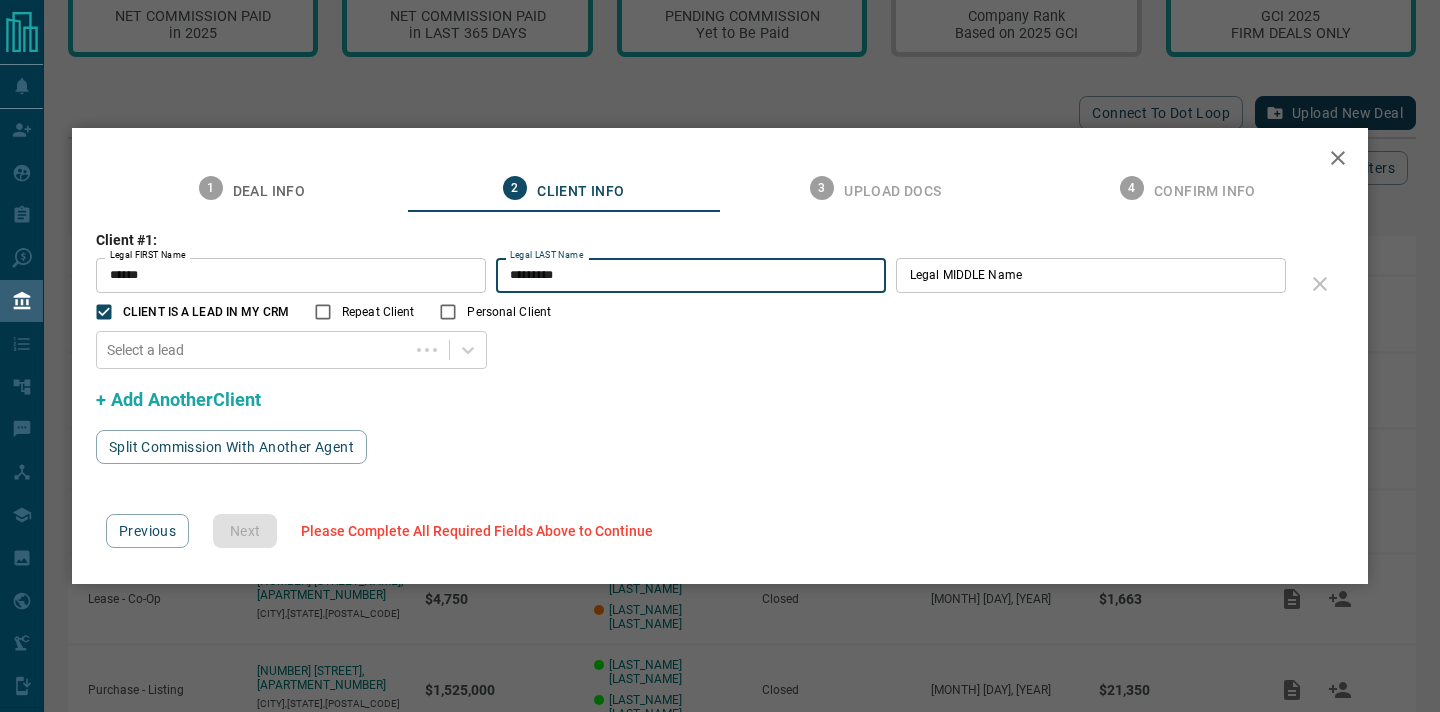type on "*********" 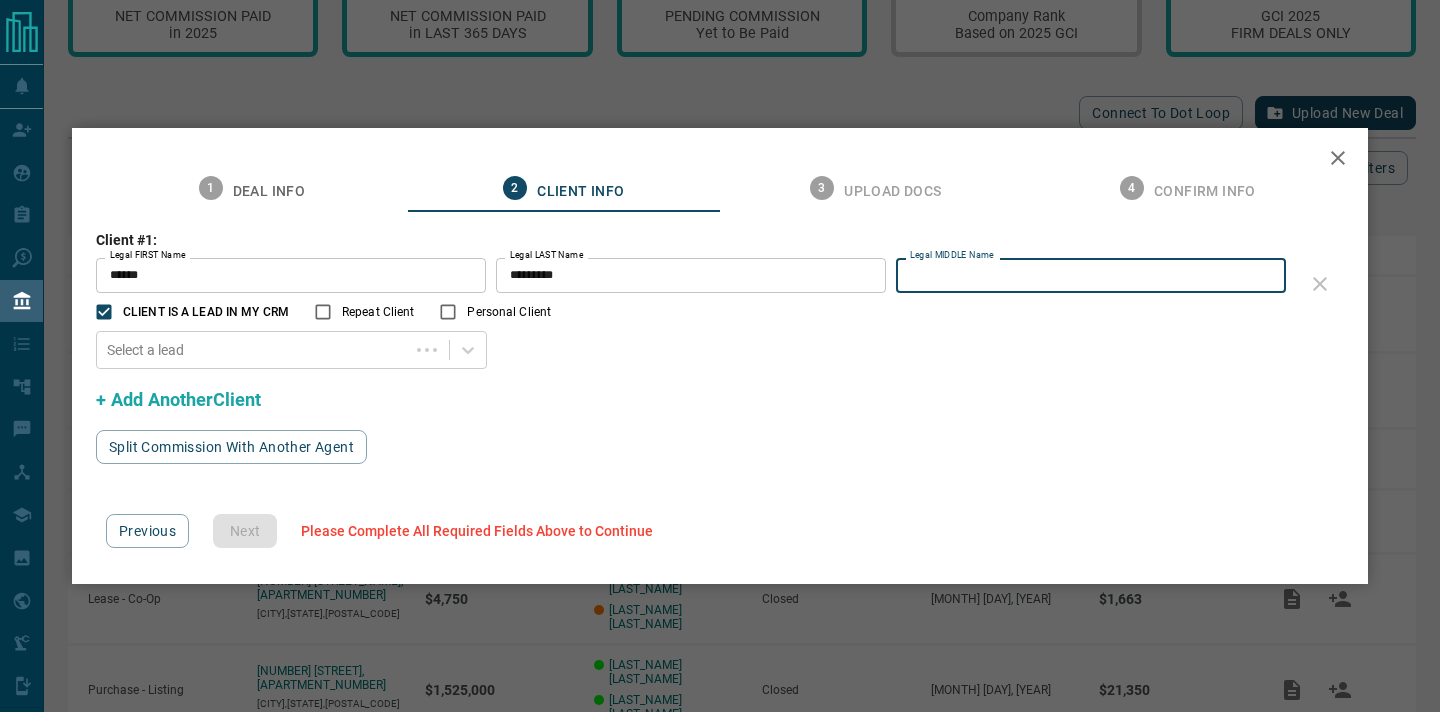click on "Legal MIDDLE Name" at bounding box center (1091, 275) 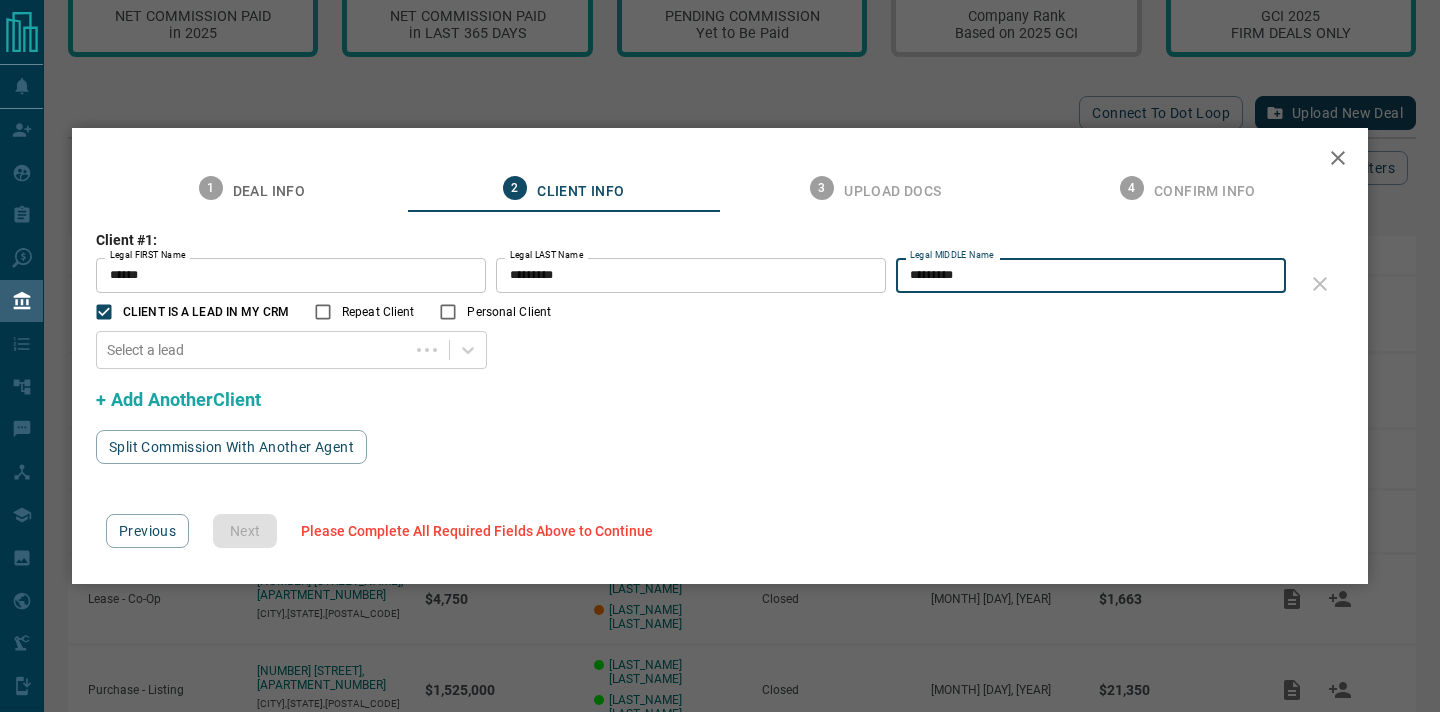 type on "*********" 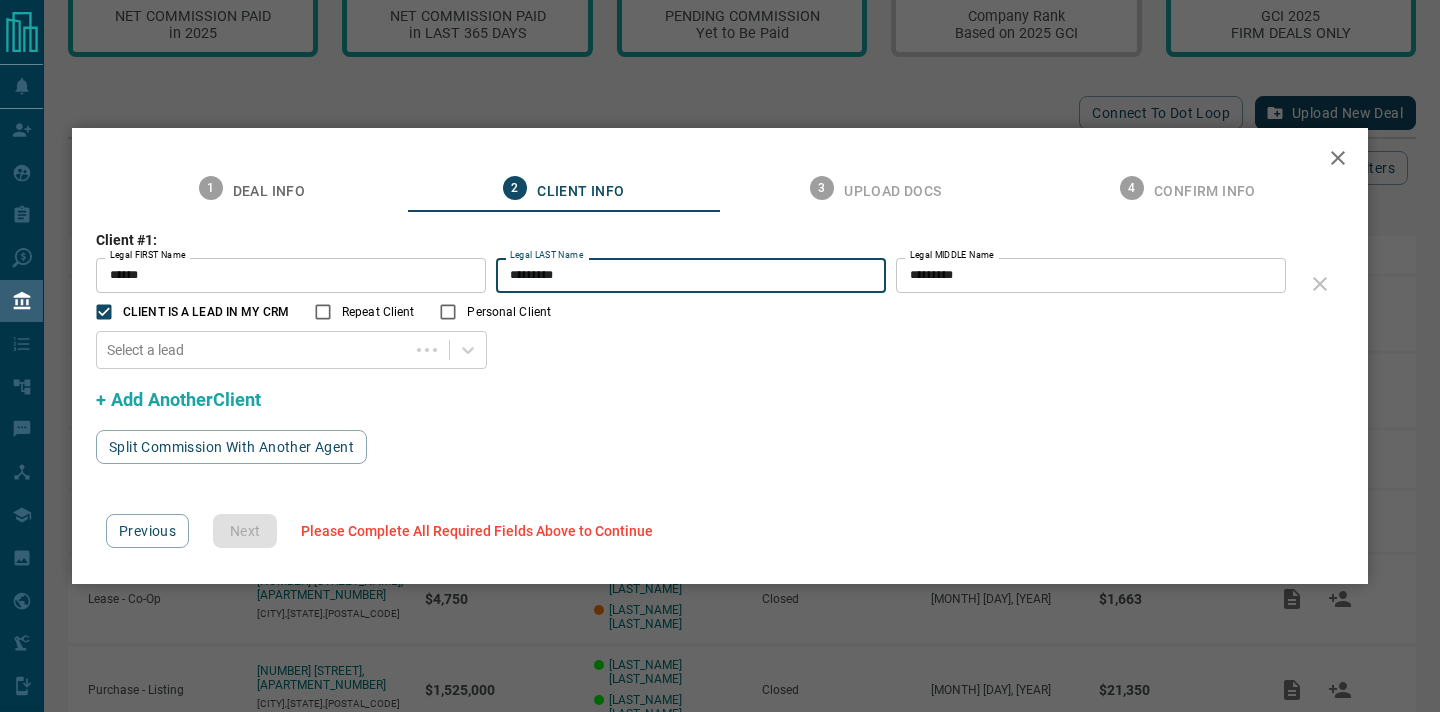 click on "*********" at bounding box center (691, 275) 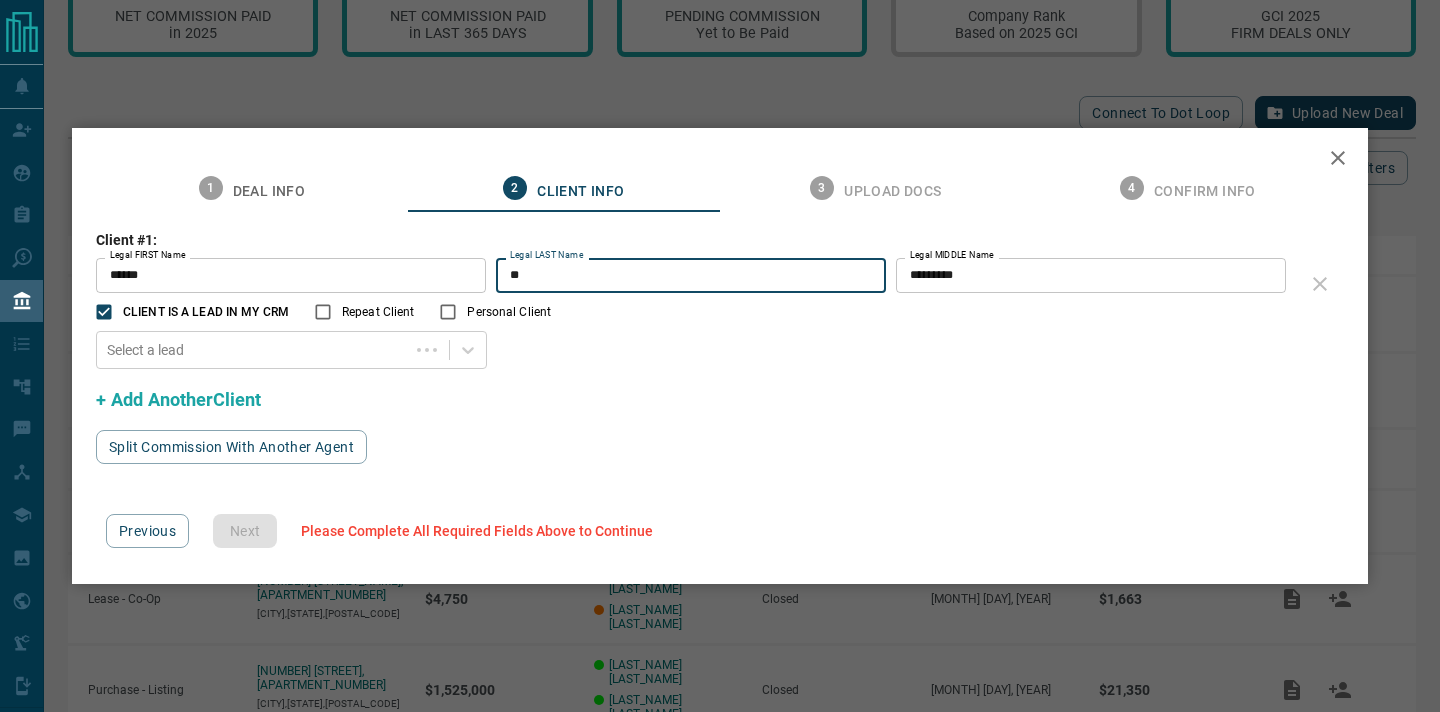 type on "*" 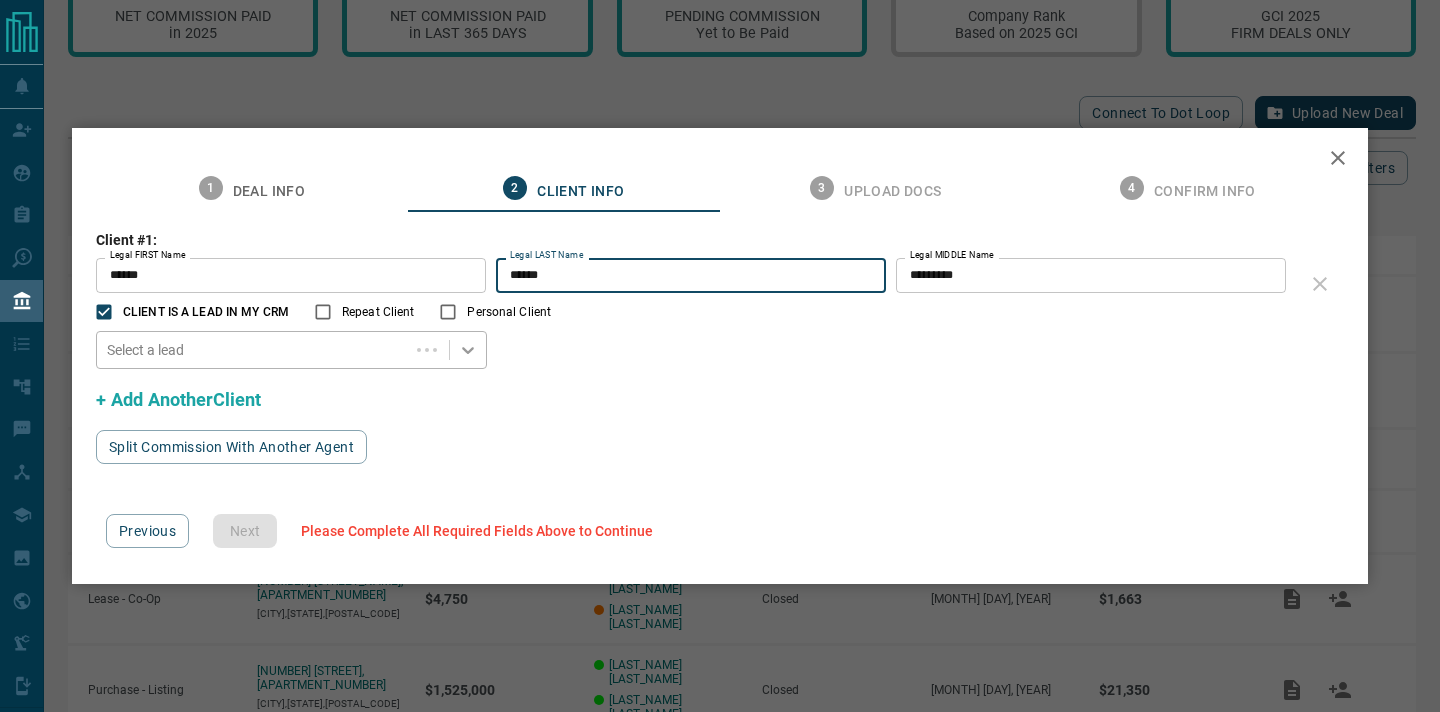 type on "******" 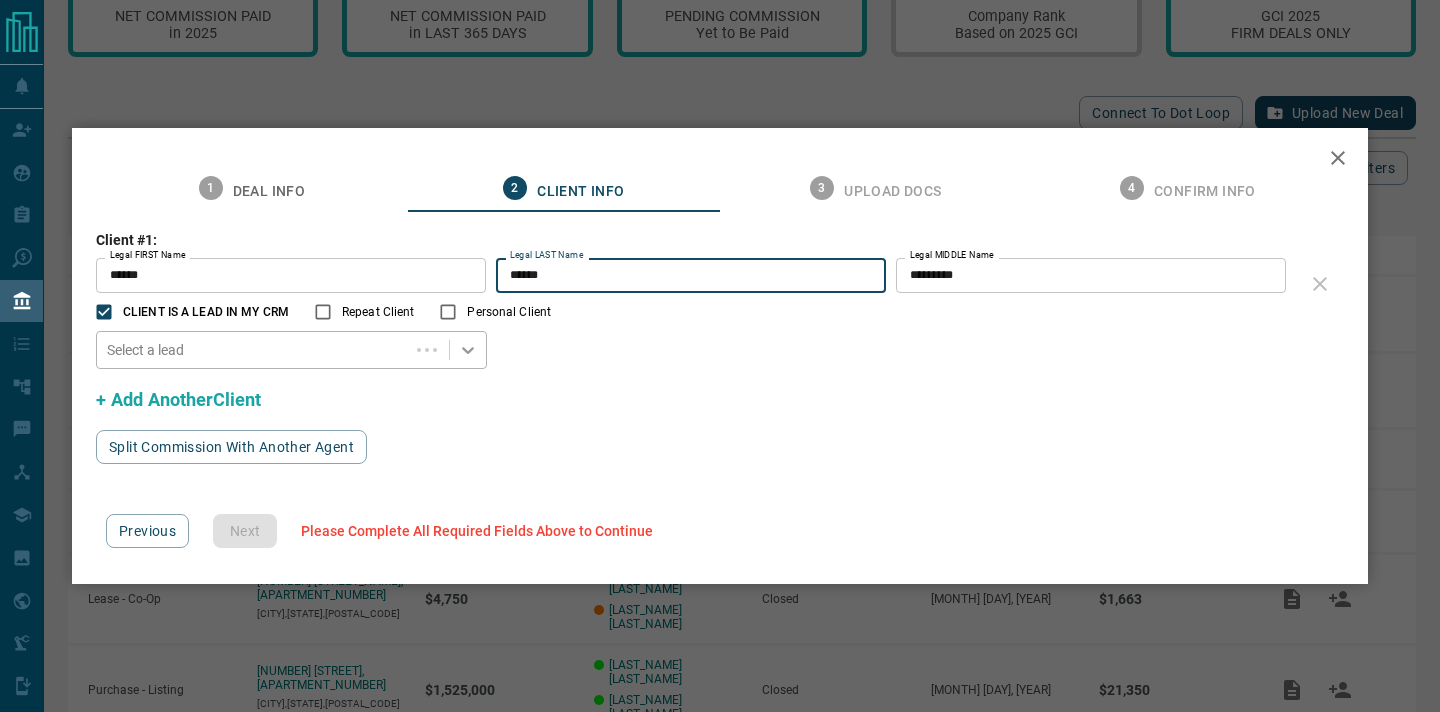 click 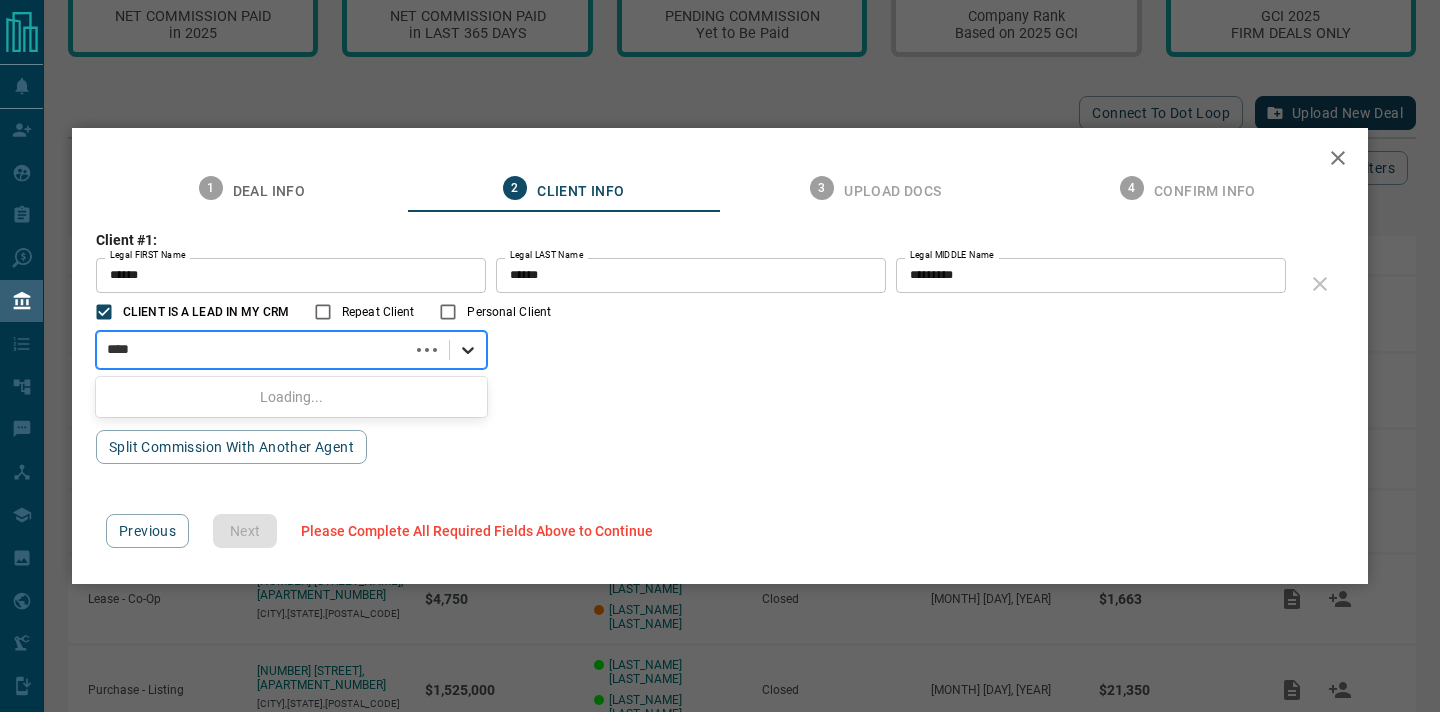 type on "*****" 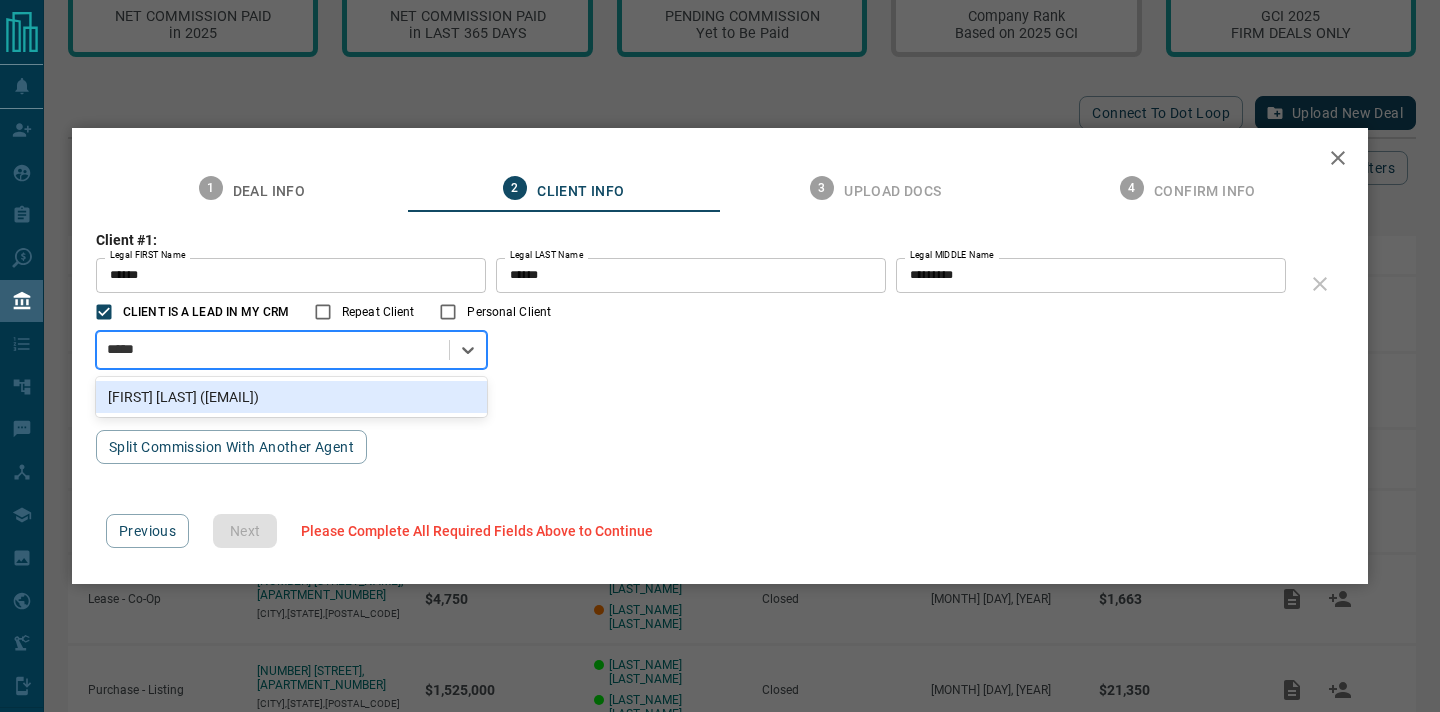 click on "[FIRST] [LAST] ([EMAIL])" at bounding box center (291, 397) 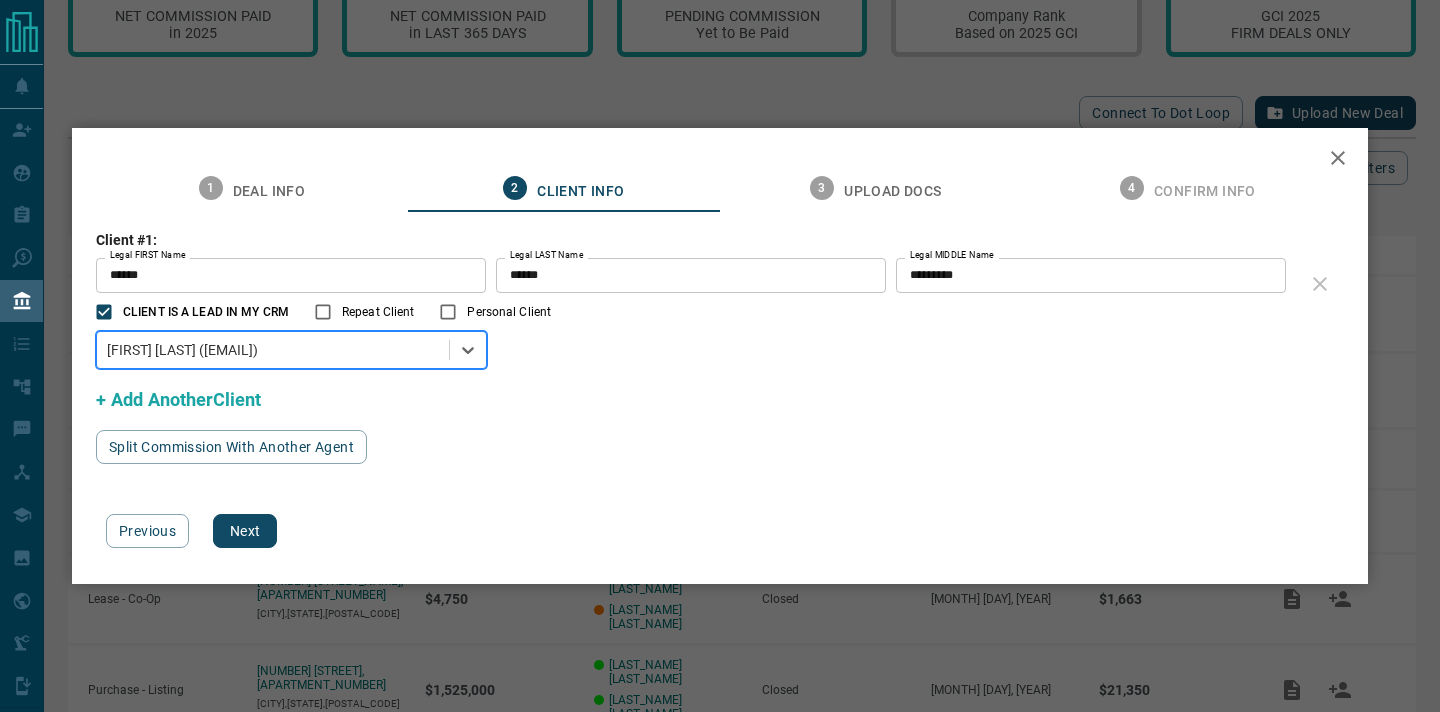 click on "Next" at bounding box center [245, 531] 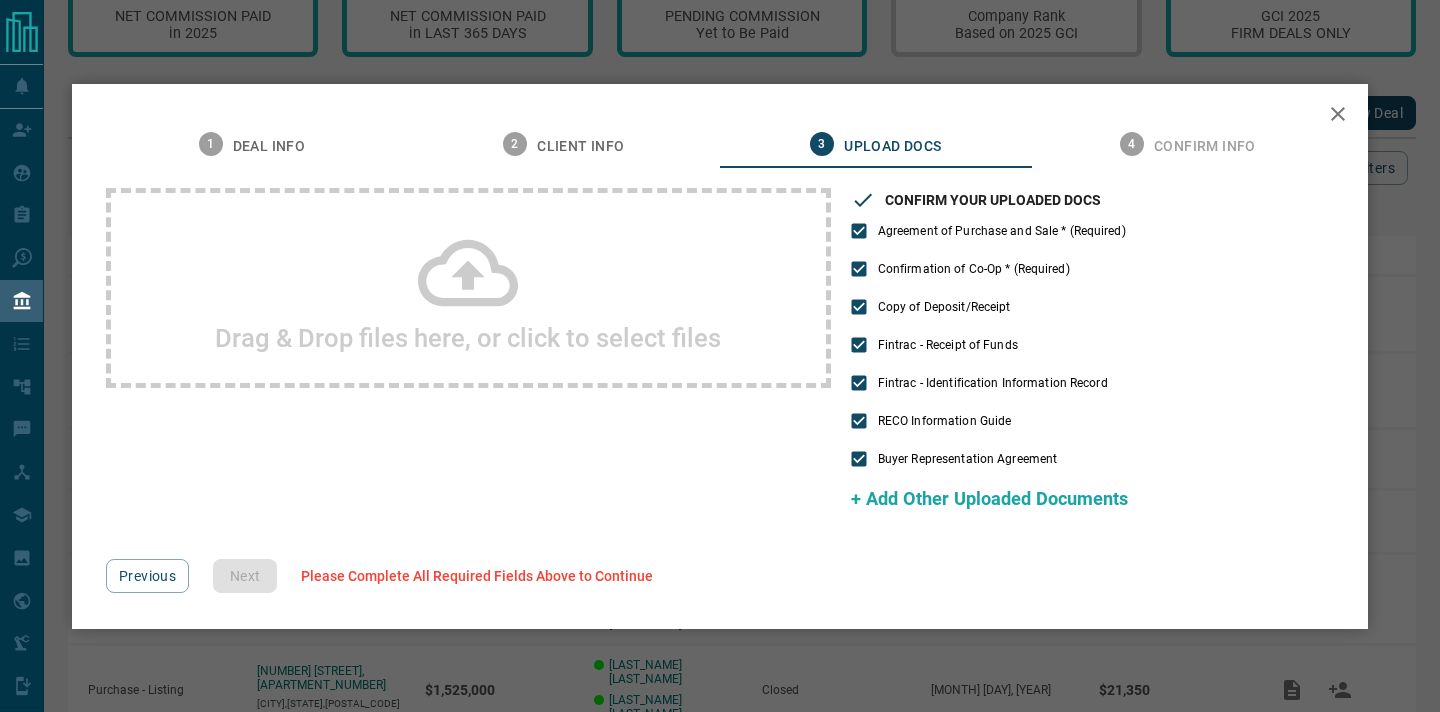 click 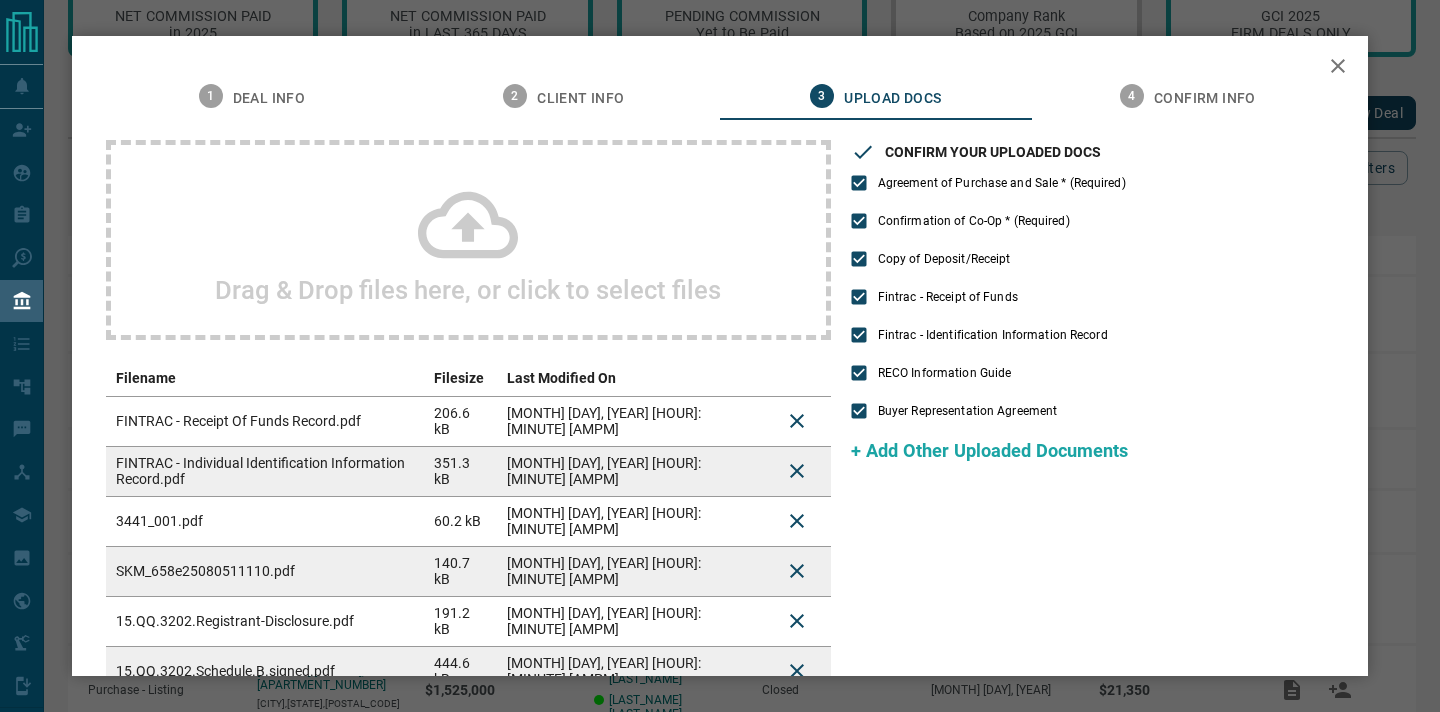 click 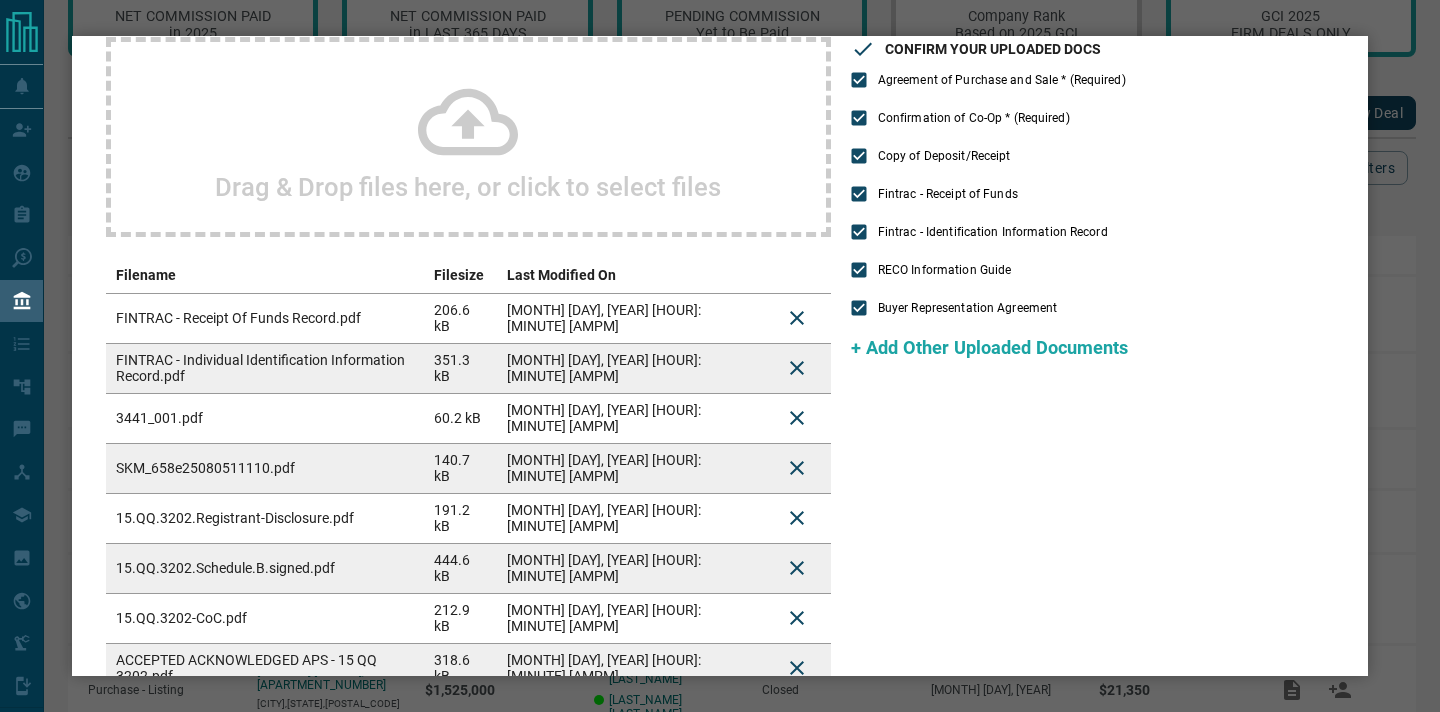 scroll, scrollTop: 290, scrollLeft: 0, axis: vertical 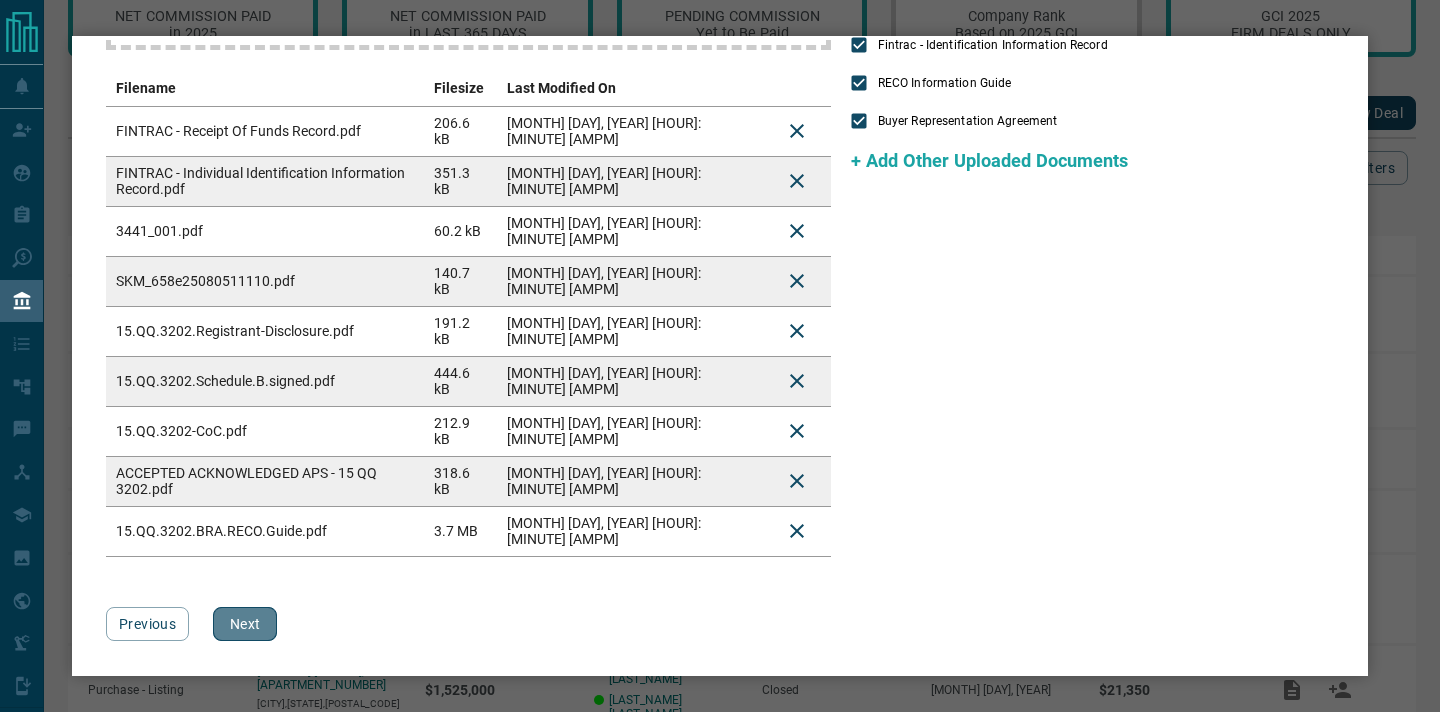 click on "Next" at bounding box center [245, 624] 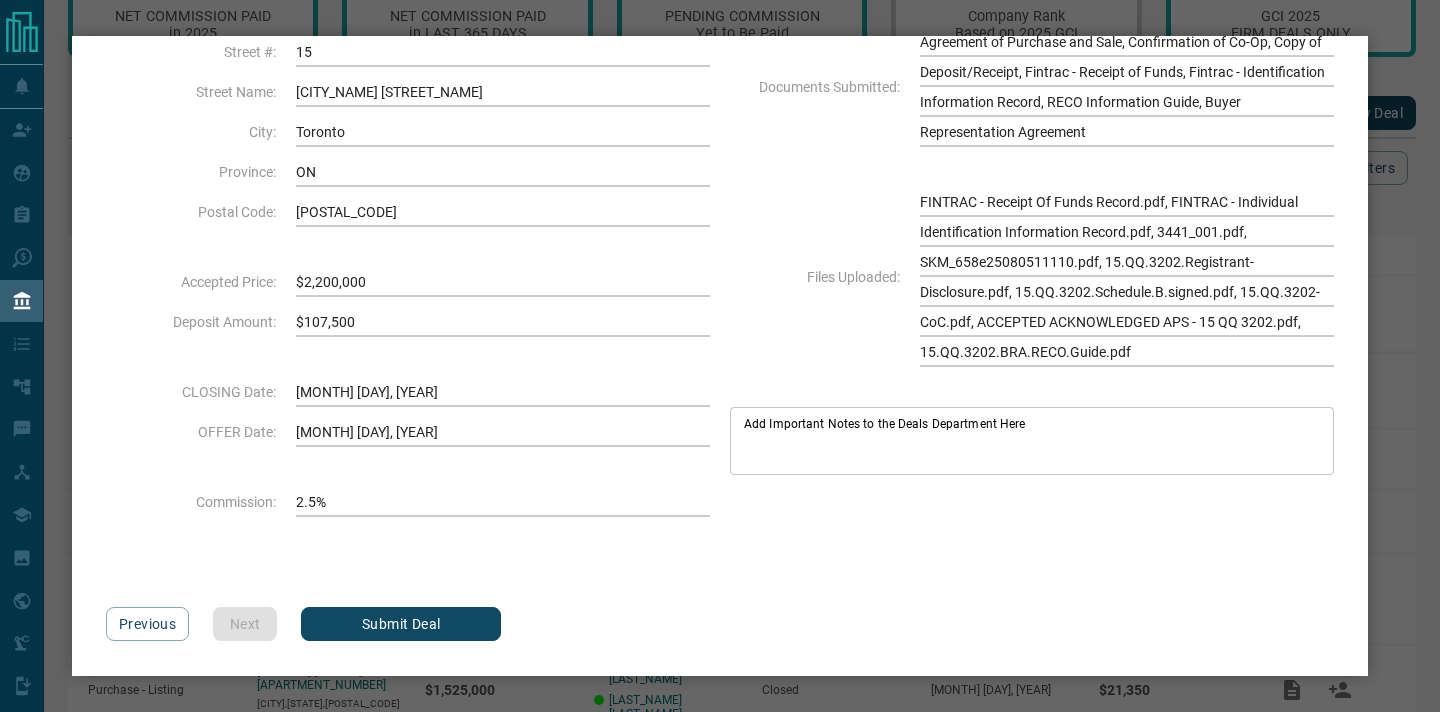 click on "Add Important Notes to the Deals Department Here" at bounding box center [1032, 440] 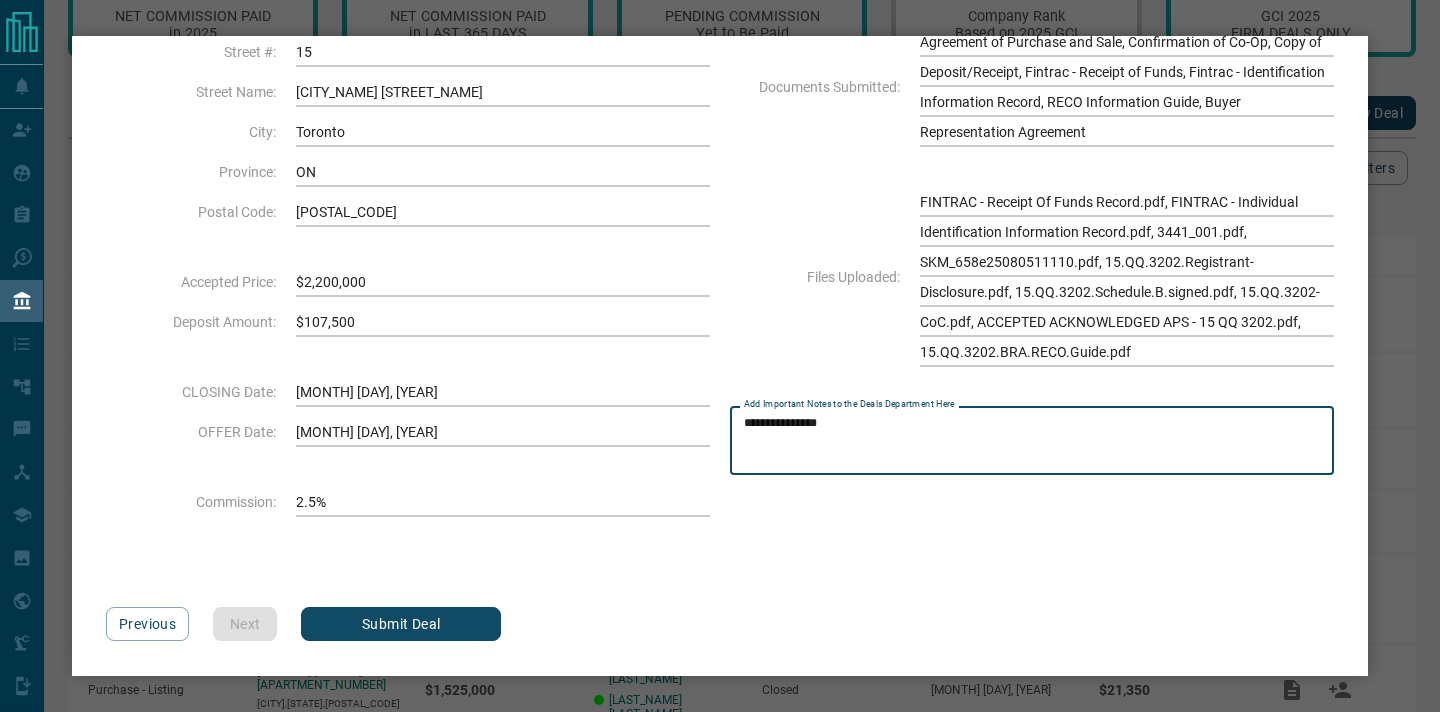 type on "**********" 